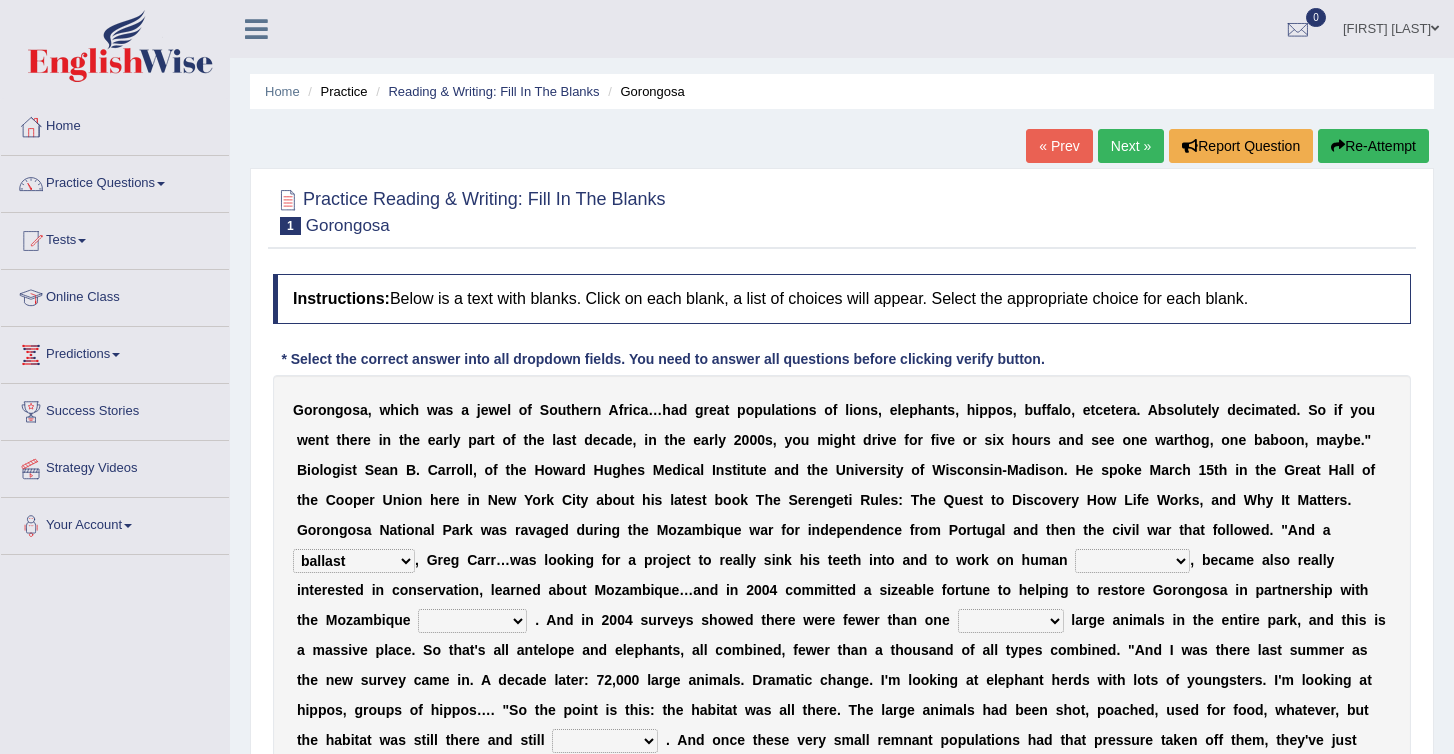 select on "ballast" 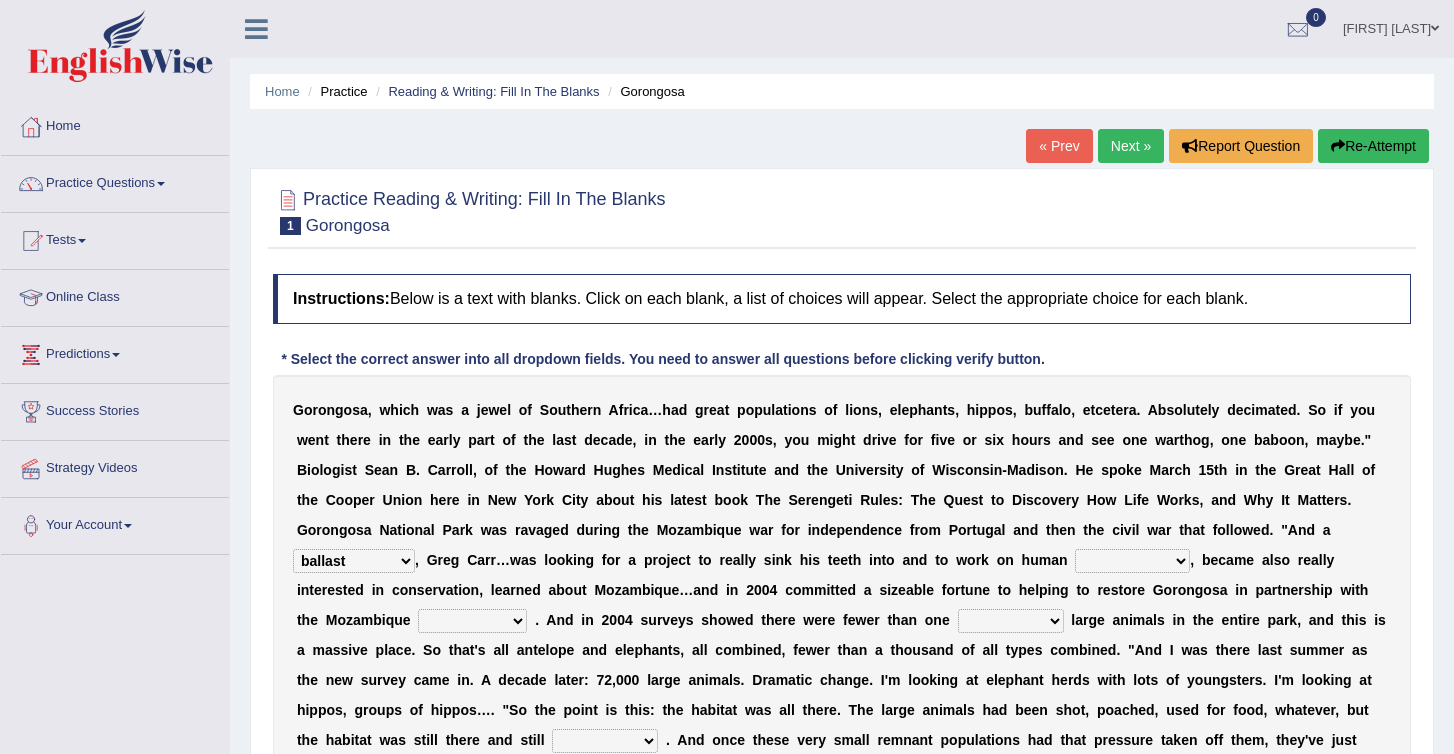 click on "negligence prevalence development malevolence" at bounding box center (1132, 561) 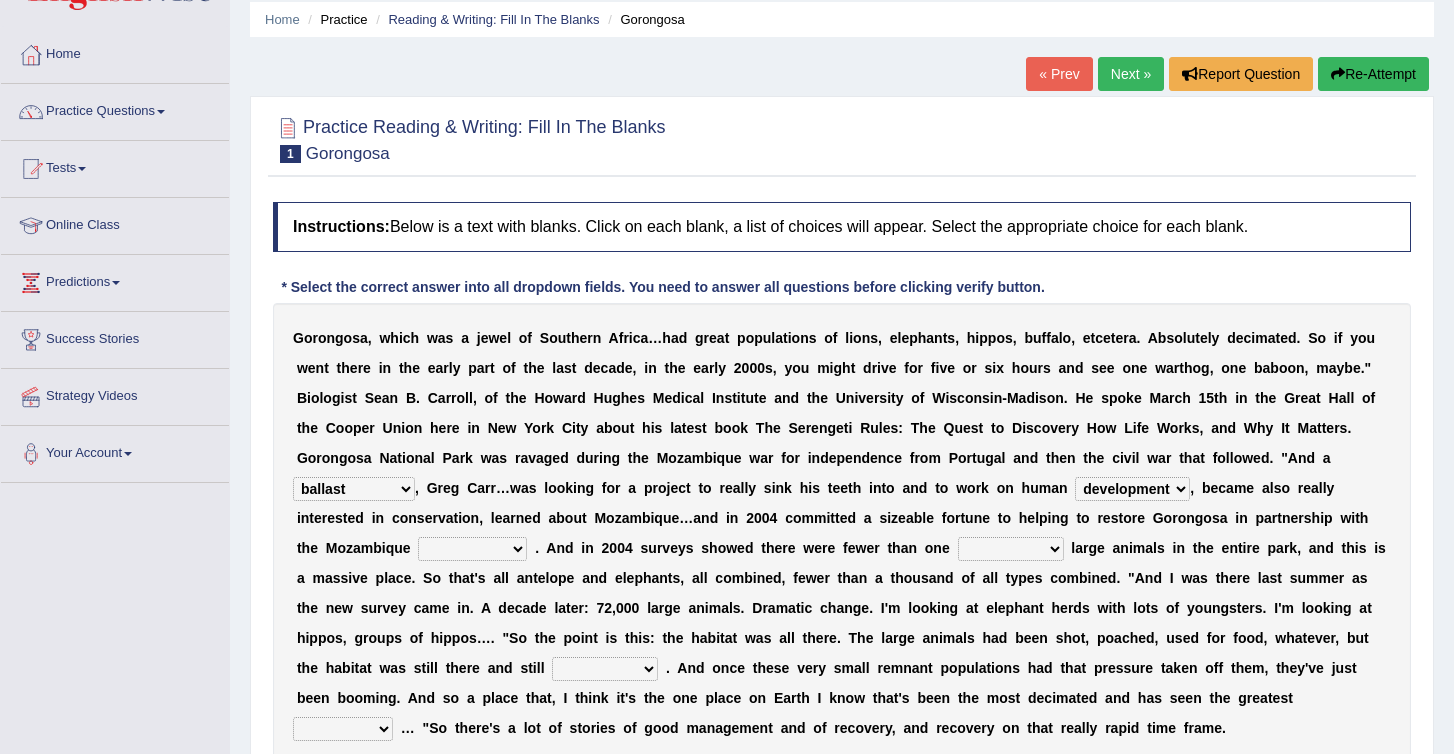 scroll, scrollTop: 147, scrollLeft: 0, axis: vertical 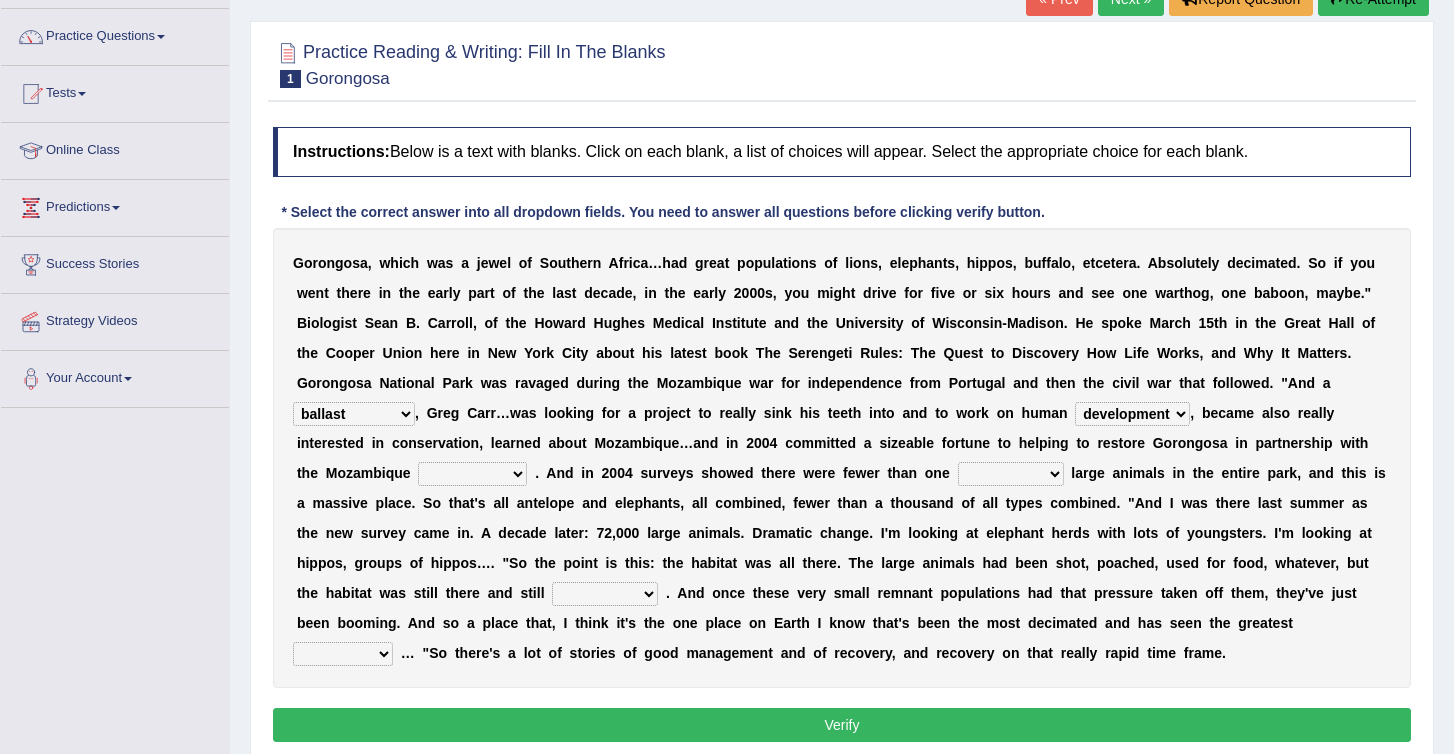 click on "deflowered embowered roundest thousand" at bounding box center (1011, 474) 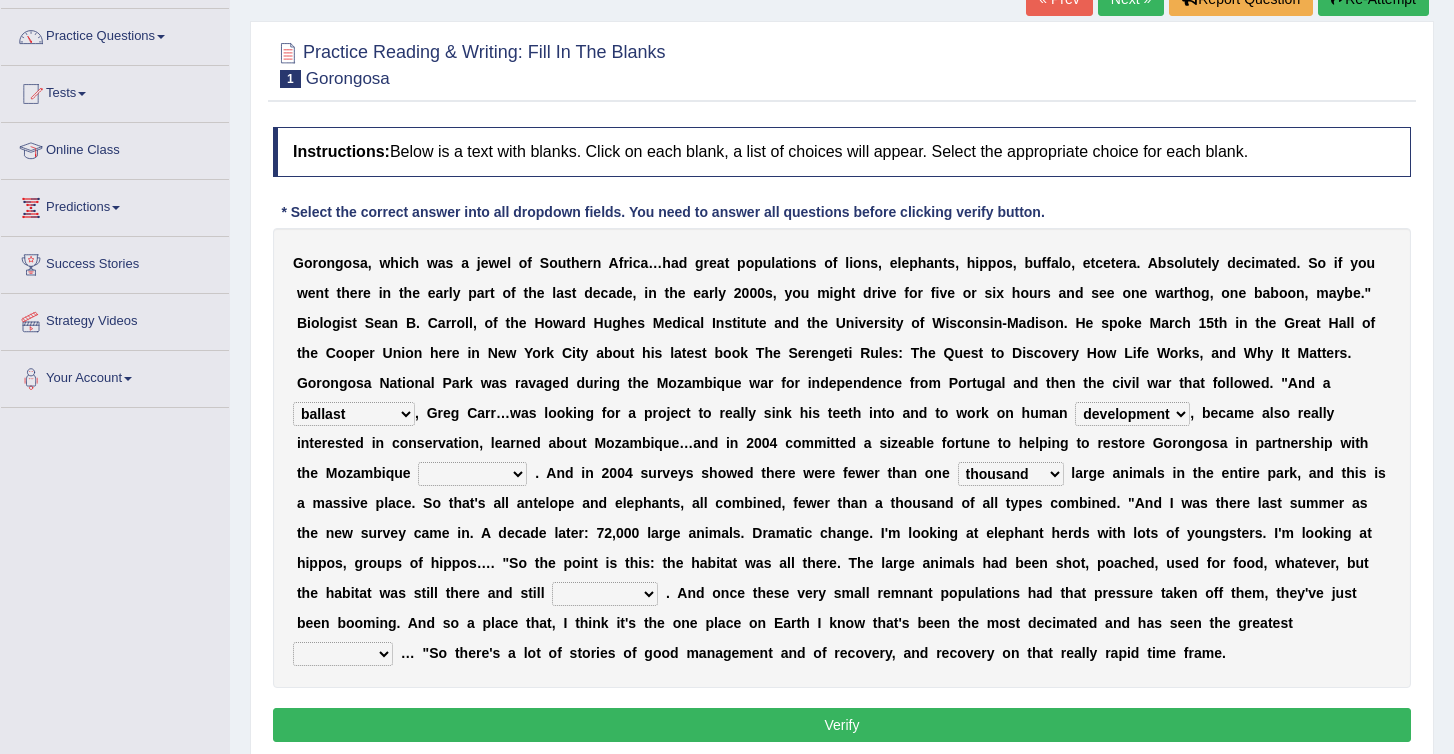 click on "assertive incidental compulsive productive" at bounding box center (605, 594) 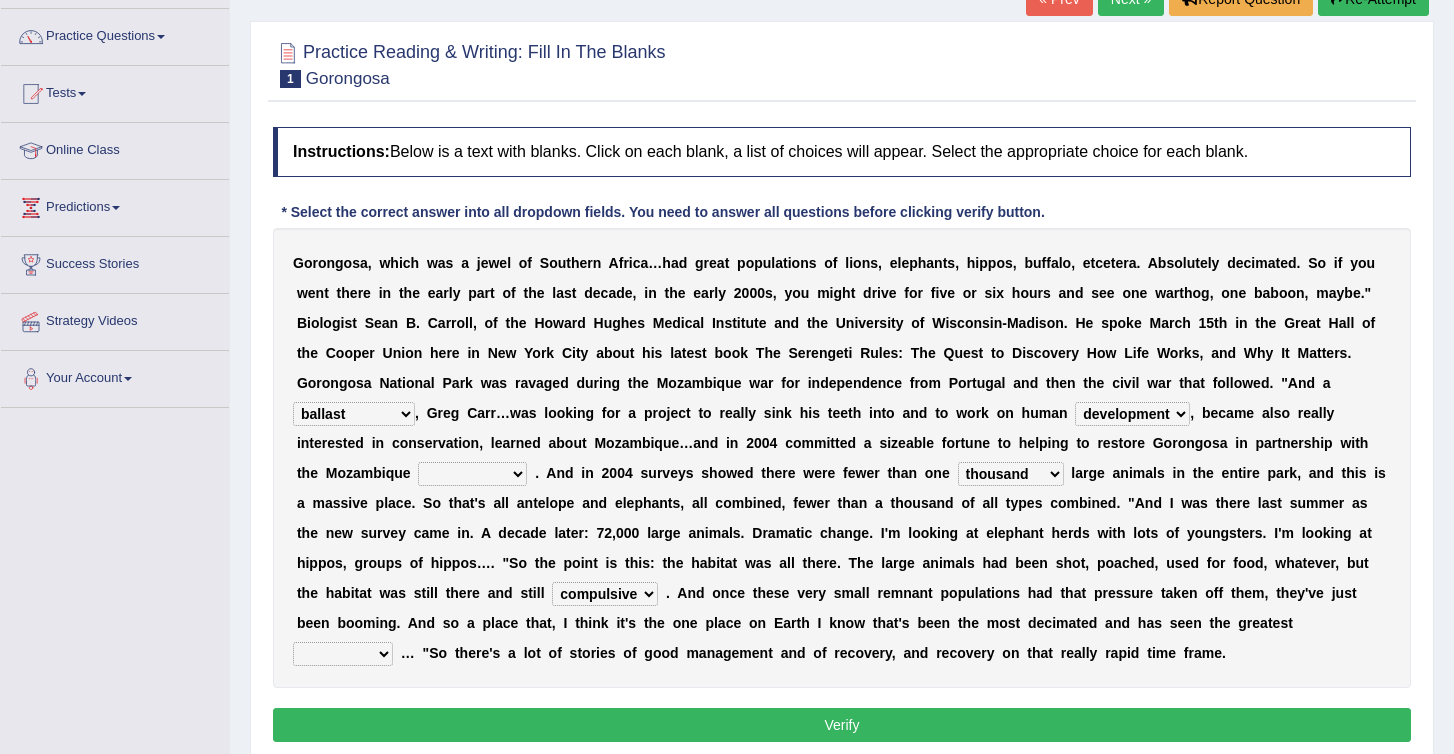 click on "recovery efficacy golly stumpy" at bounding box center [343, 654] 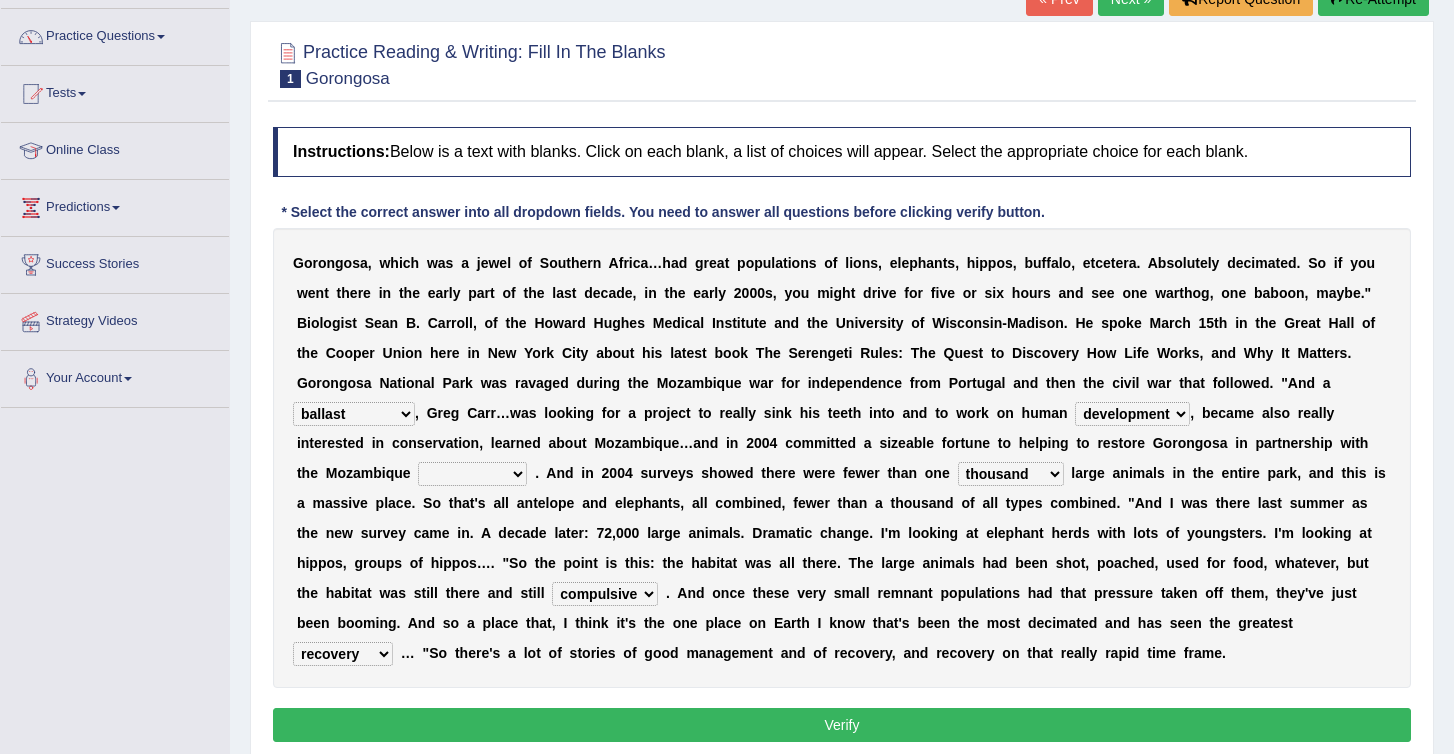 click on "parliament semanticist government journalist" at bounding box center (472, 474) 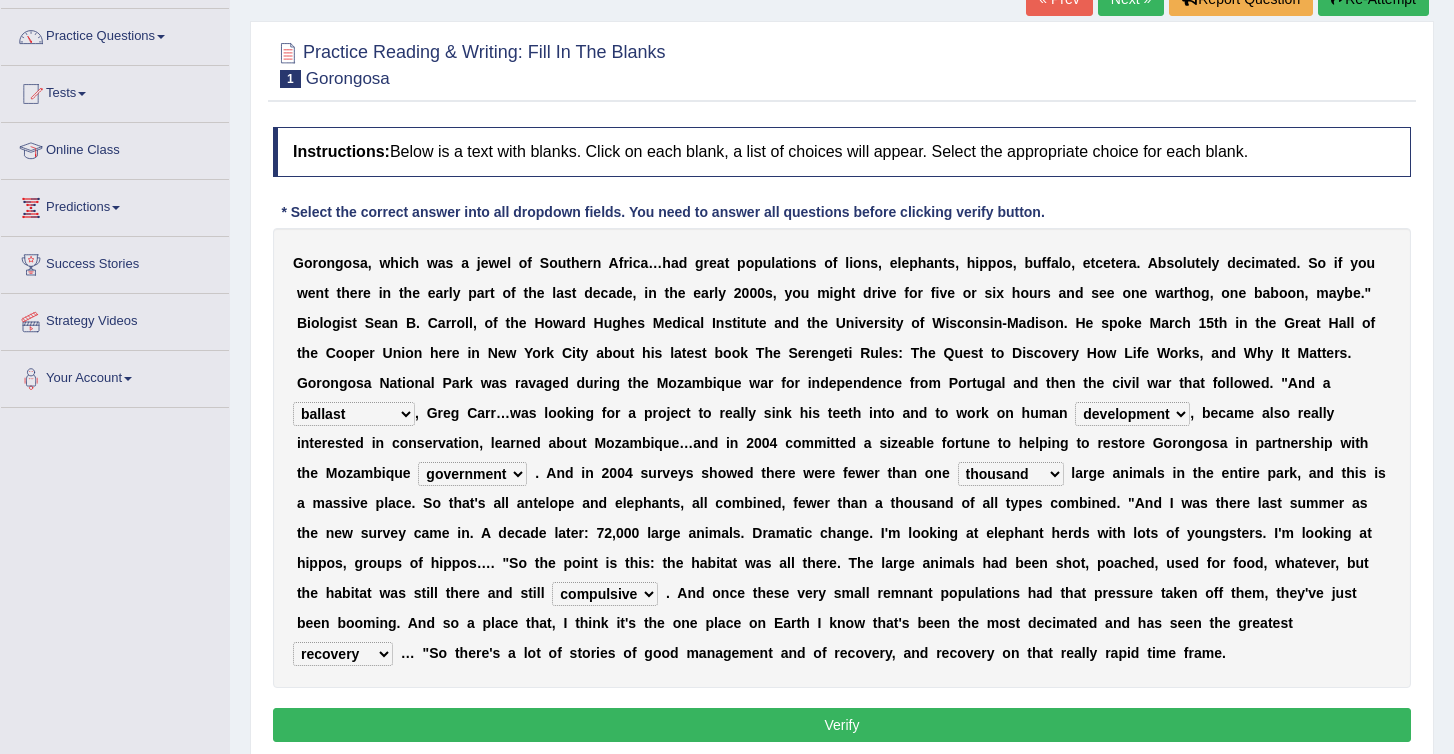 drag, startPoint x: 296, startPoint y: 262, endPoint x: 437, endPoint y: 434, distance: 222.40729 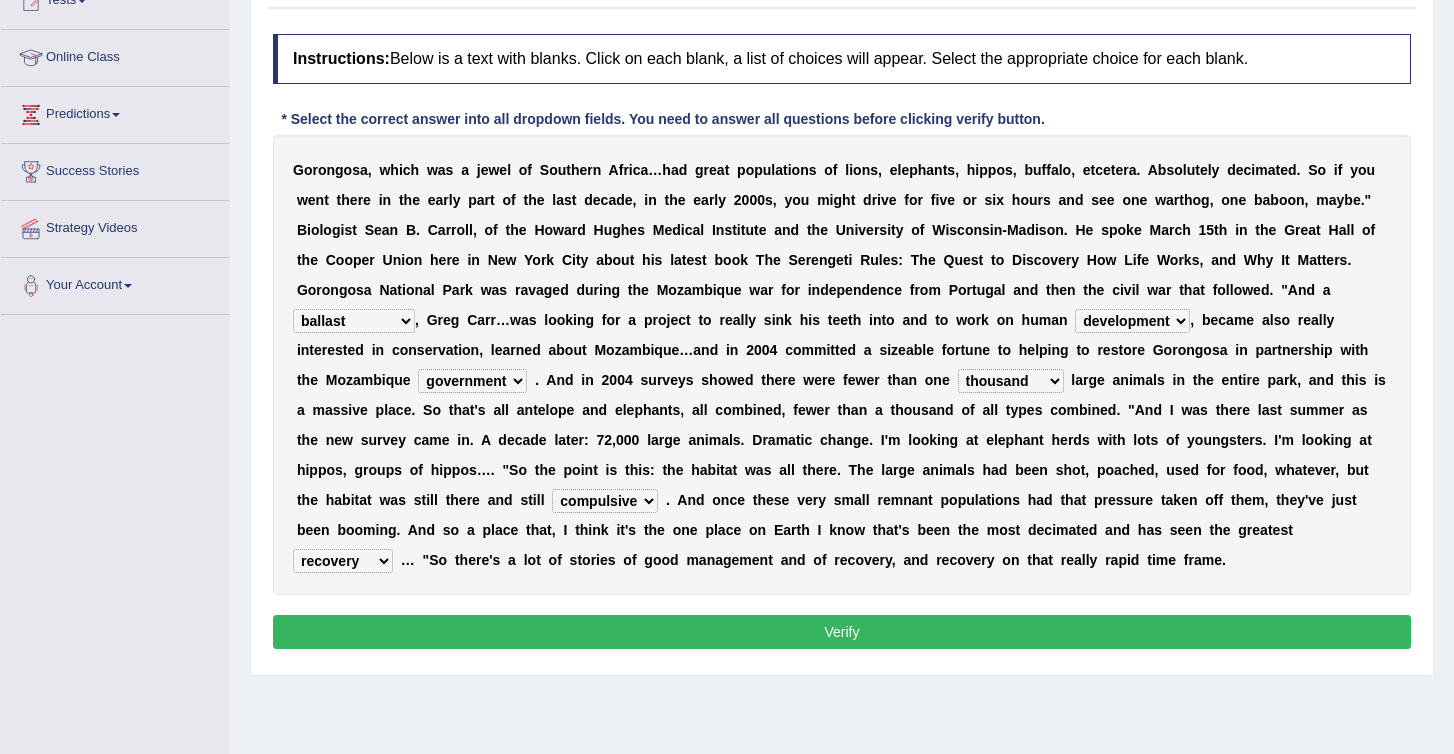 scroll, scrollTop: 241, scrollLeft: 0, axis: vertical 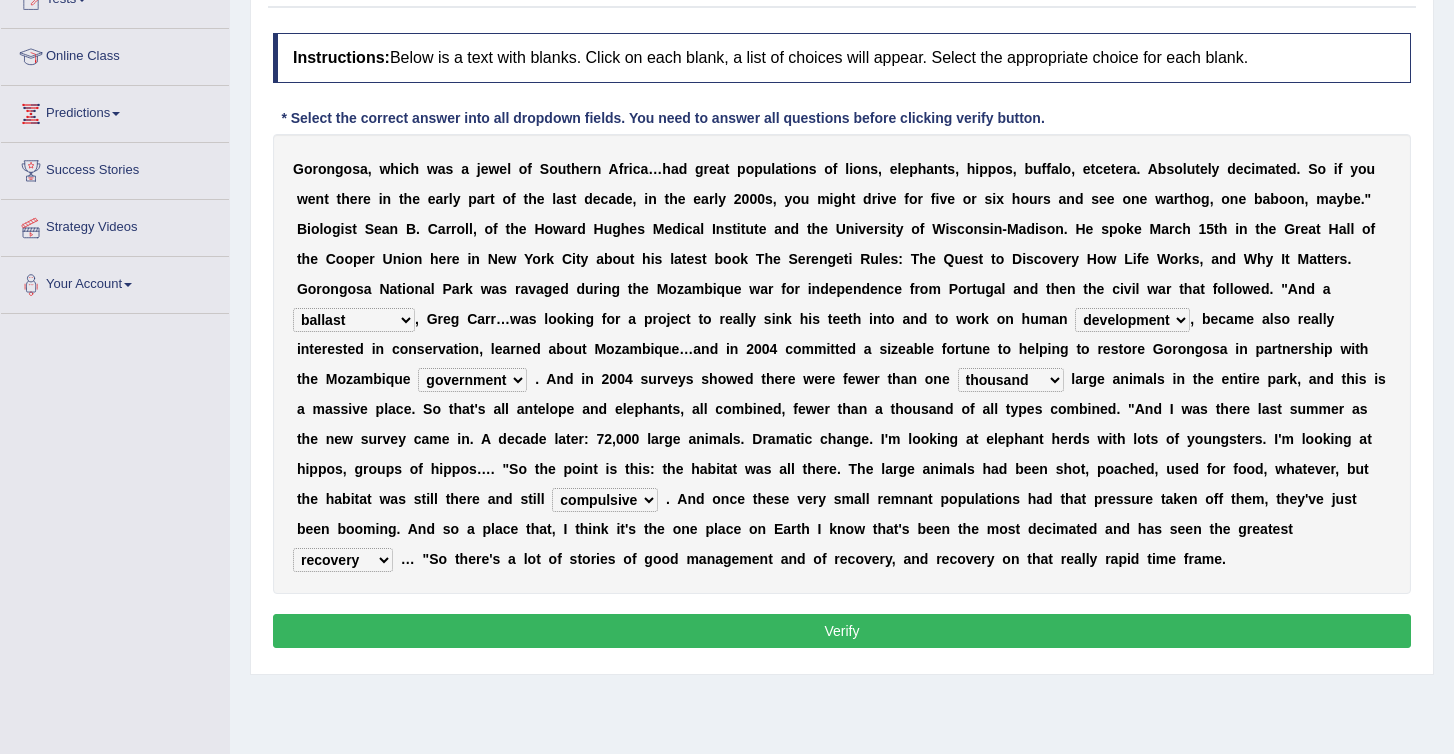 drag, startPoint x: 1232, startPoint y: 563, endPoint x: 780, endPoint y: 368, distance: 492.26923 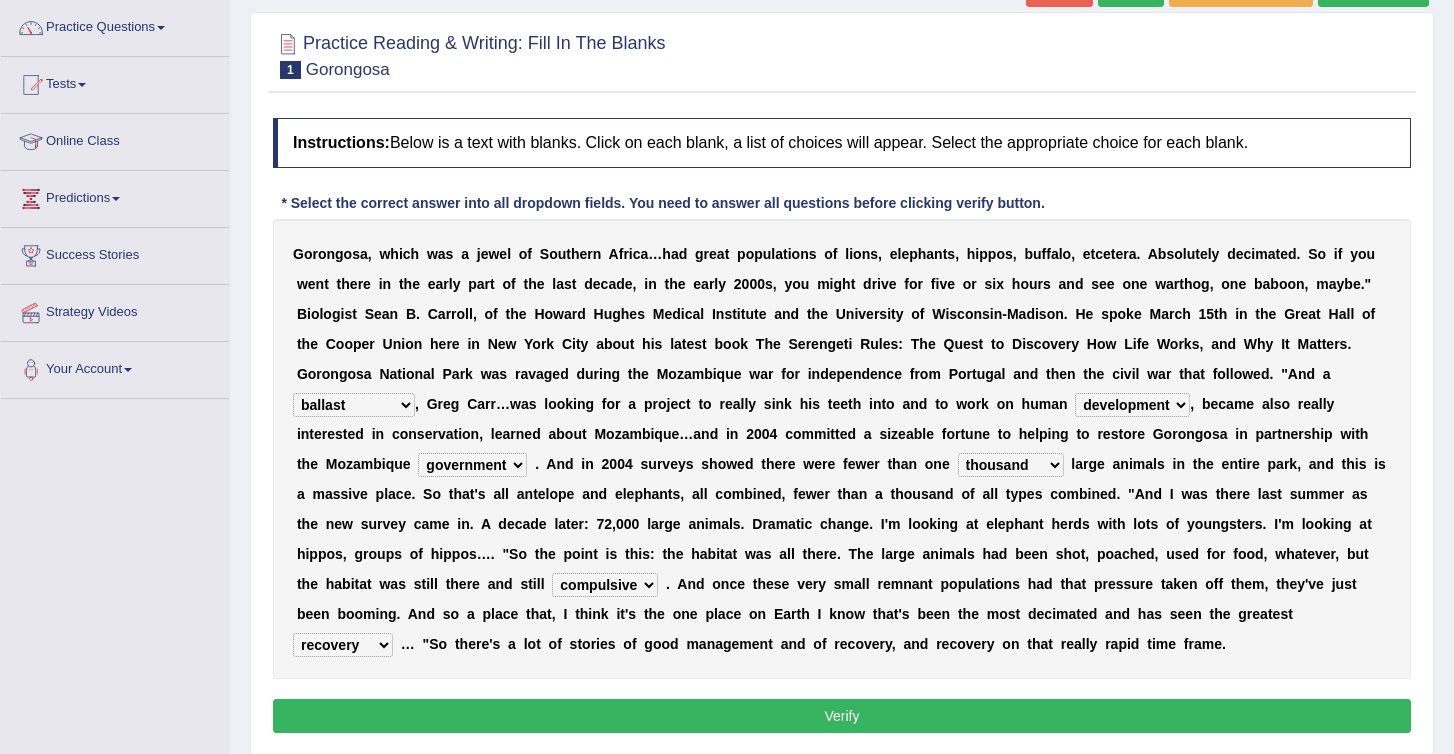 scroll, scrollTop: 144, scrollLeft: 0, axis: vertical 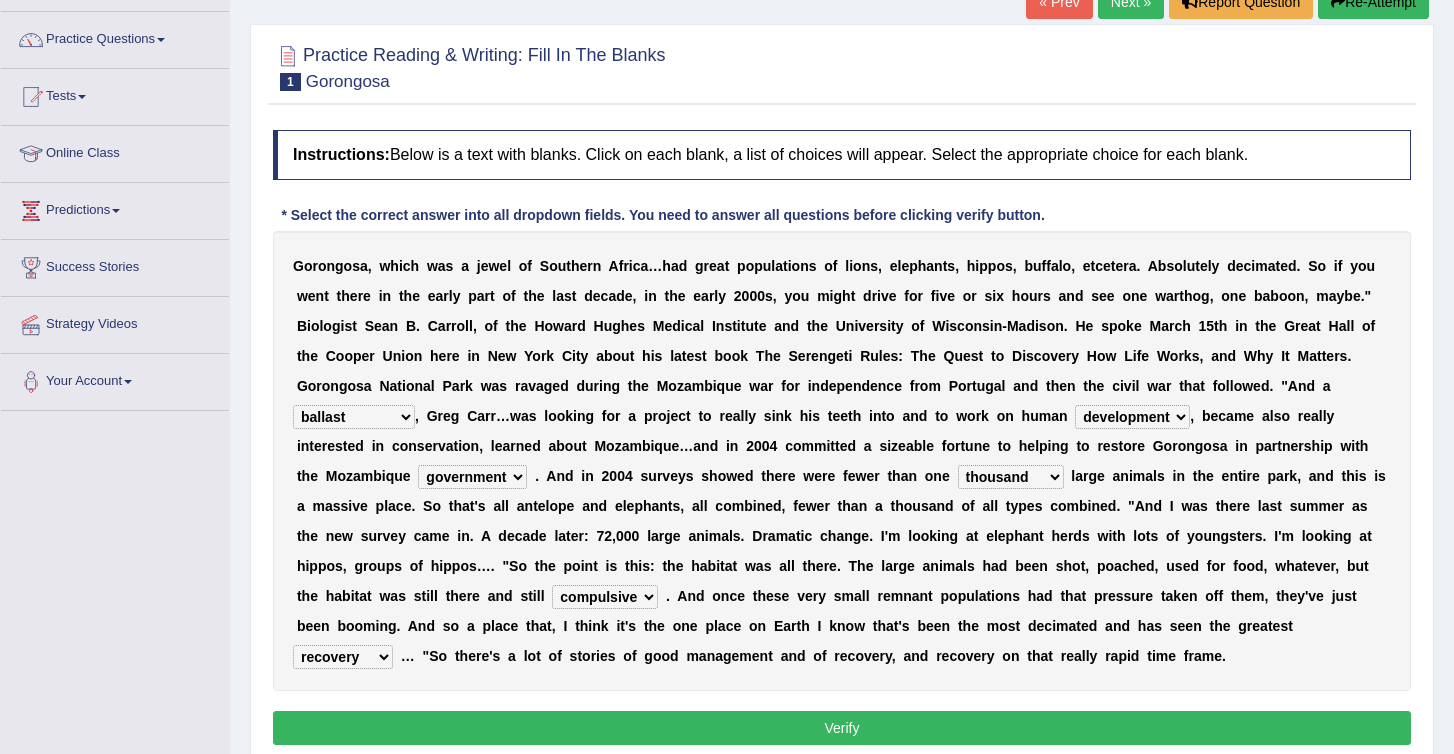 click on "passion solstice ballast philanthropist" at bounding box center [354, 417] 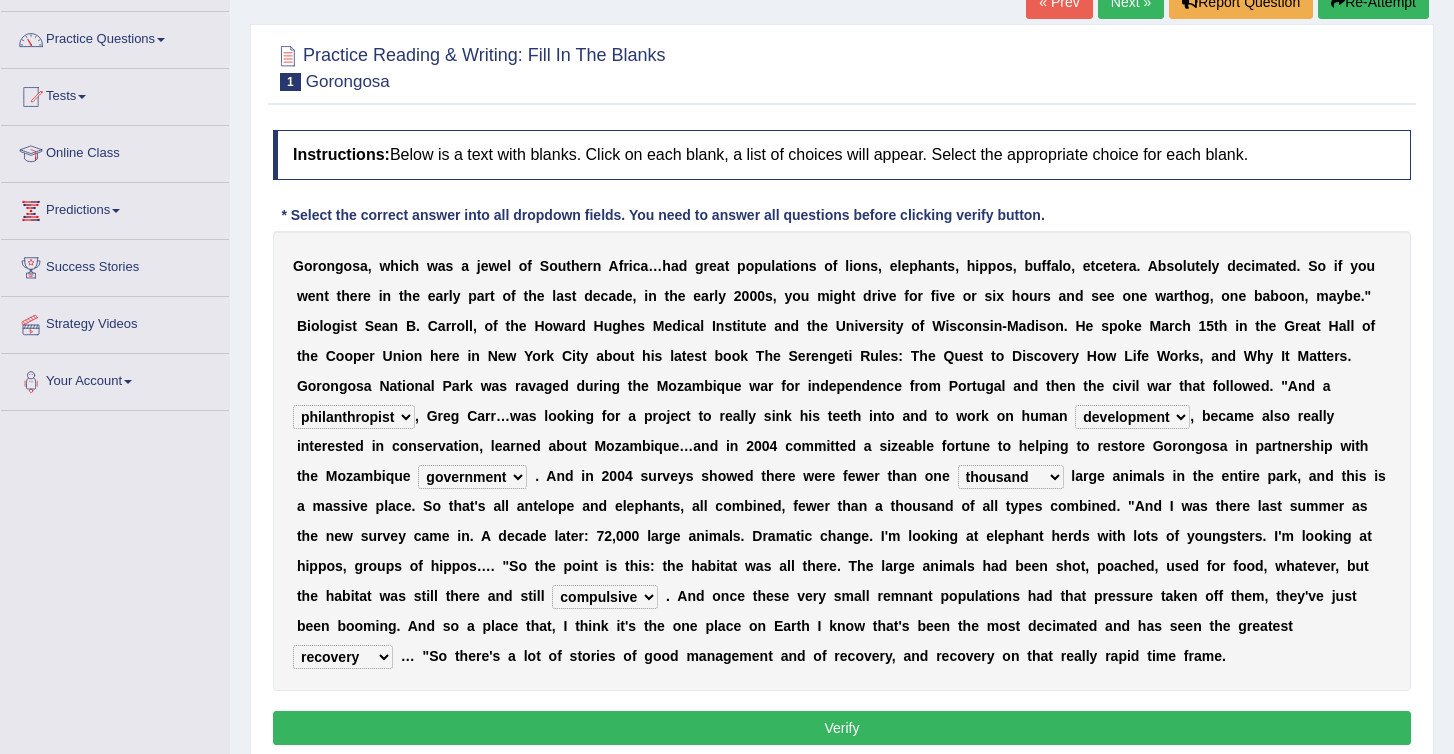 click on "negligence prevalence development malevolence" at bounding box center [1132, 417] 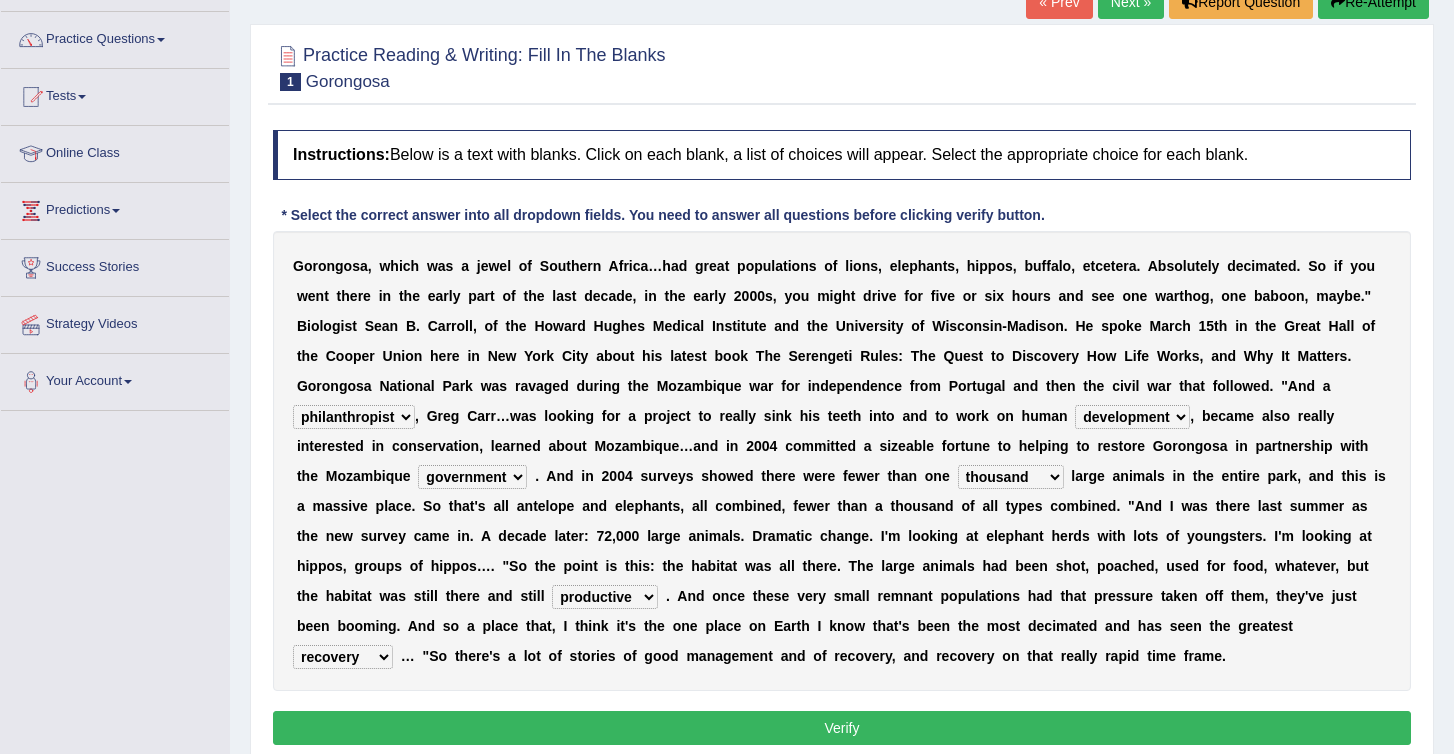 click on "recovery efficacy golly stumpy" at bounding box center (343, 657) 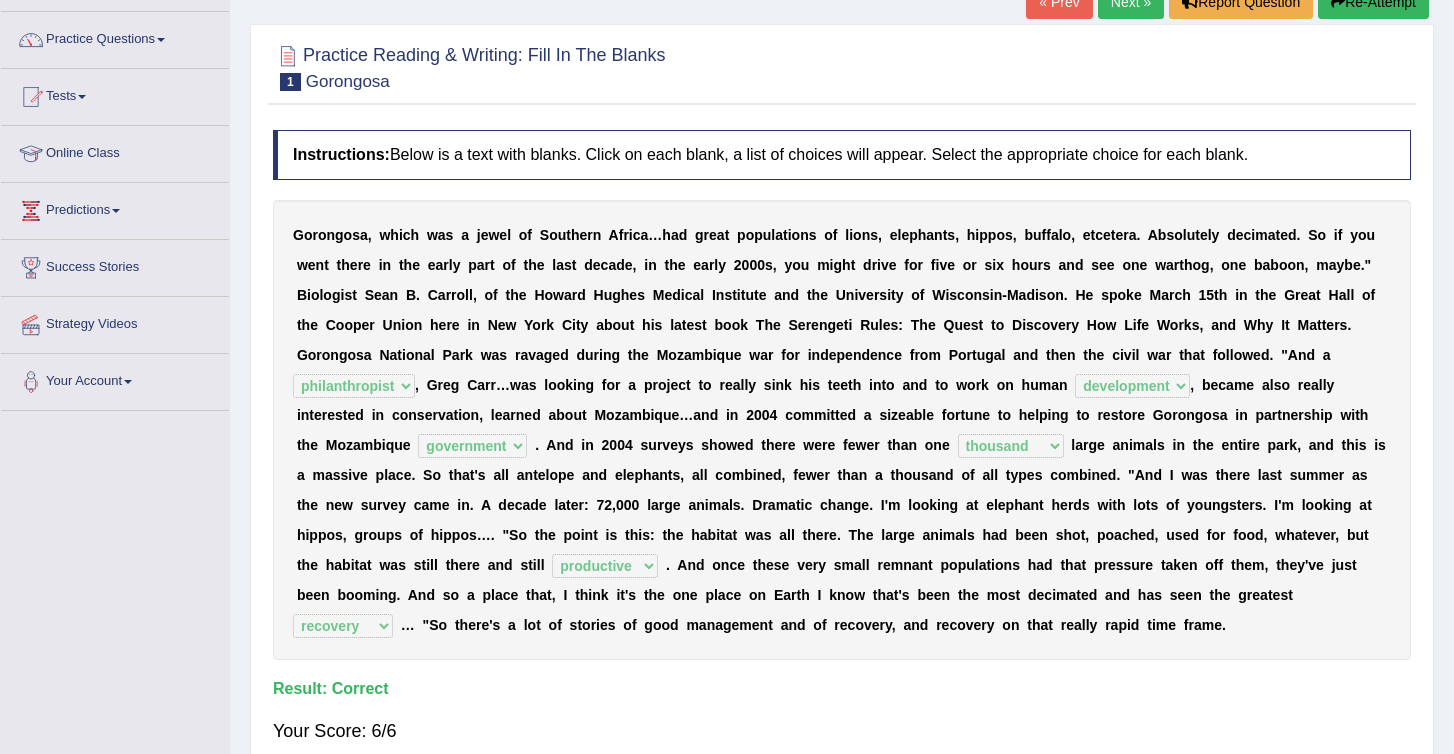 scroll, scrollTop: 0, scrollLeft: 0, axis: both 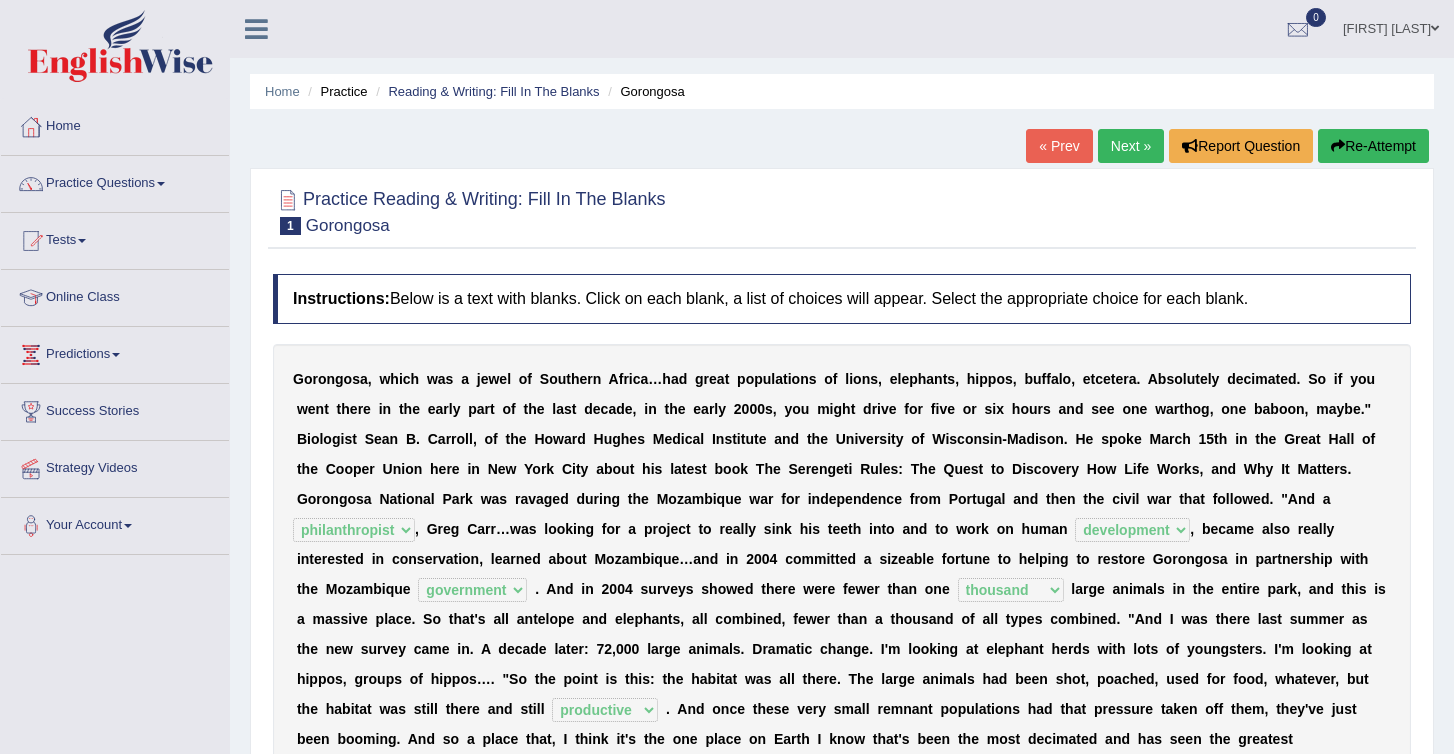 click on "Next »" at bounding box center (1131, 146) 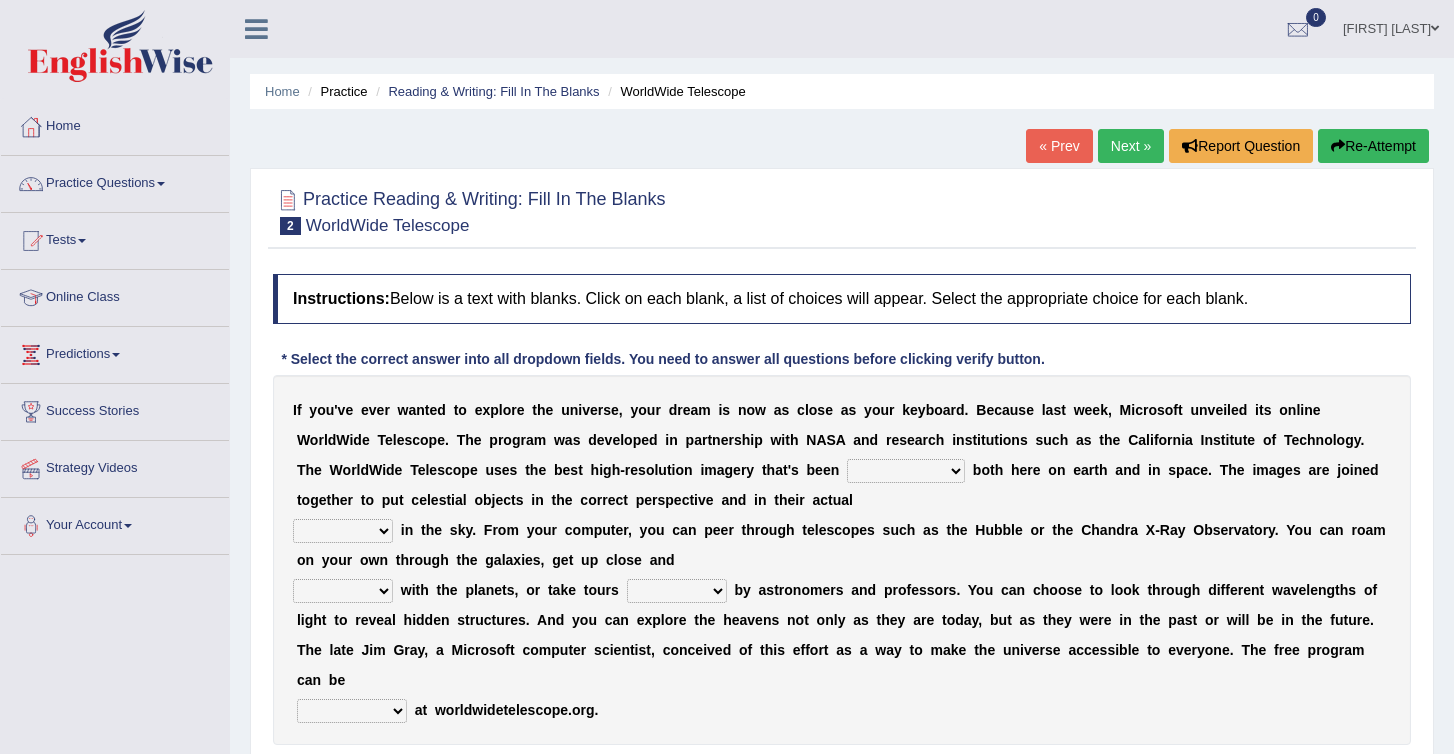 scroll, scrollTop: 0, scrollLeft: 0, axis: both 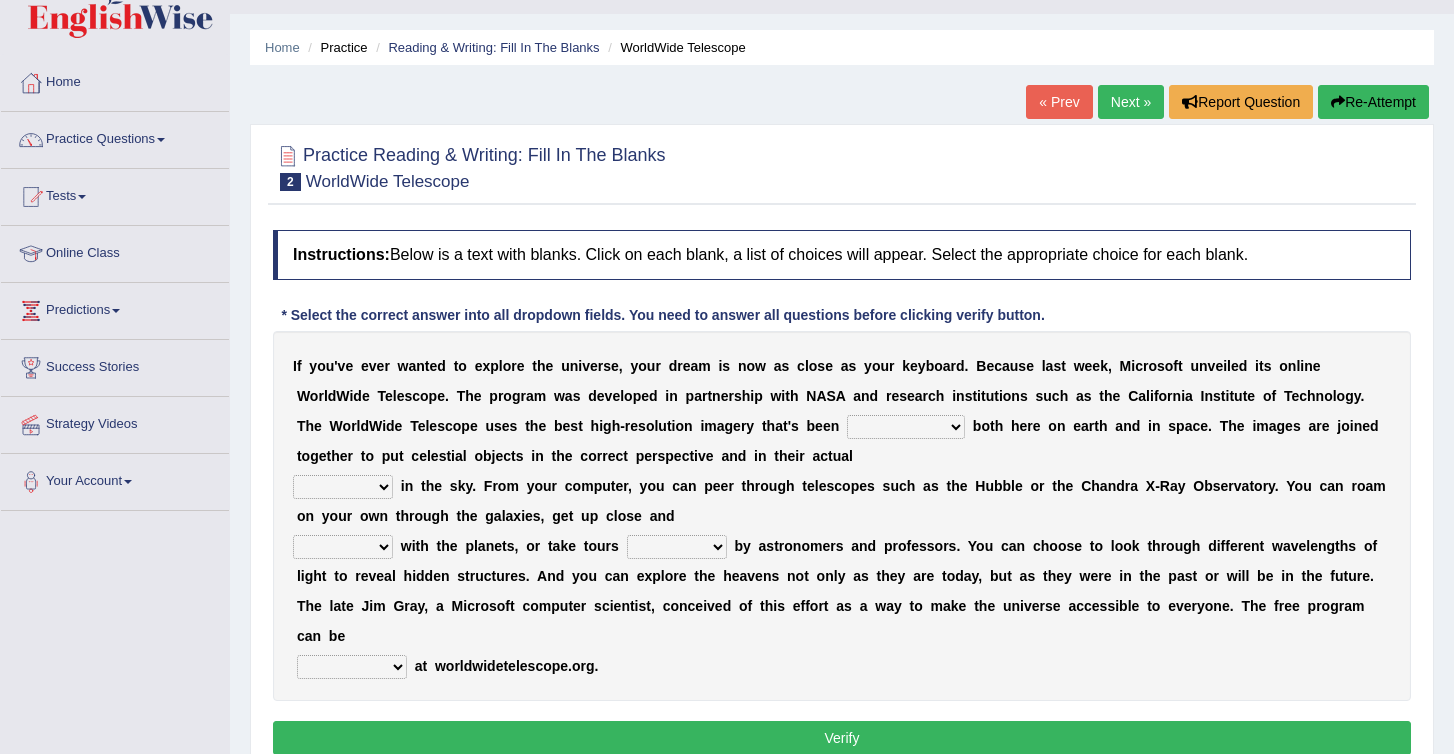 click on "degraded ascended remonstrated generated" at bounding box center [906, 427] 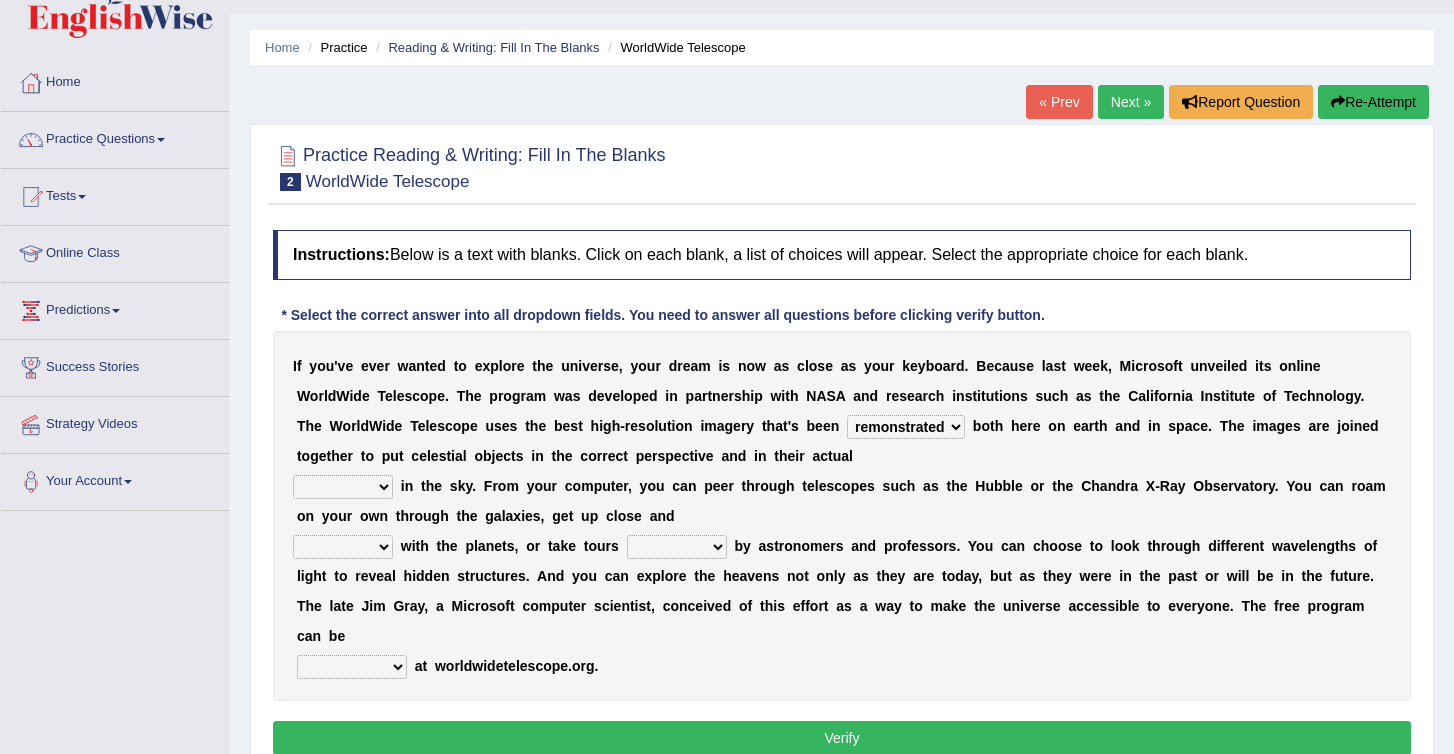 click on "degraded ascended remonstrated generated" at bounding box center (906, 427) 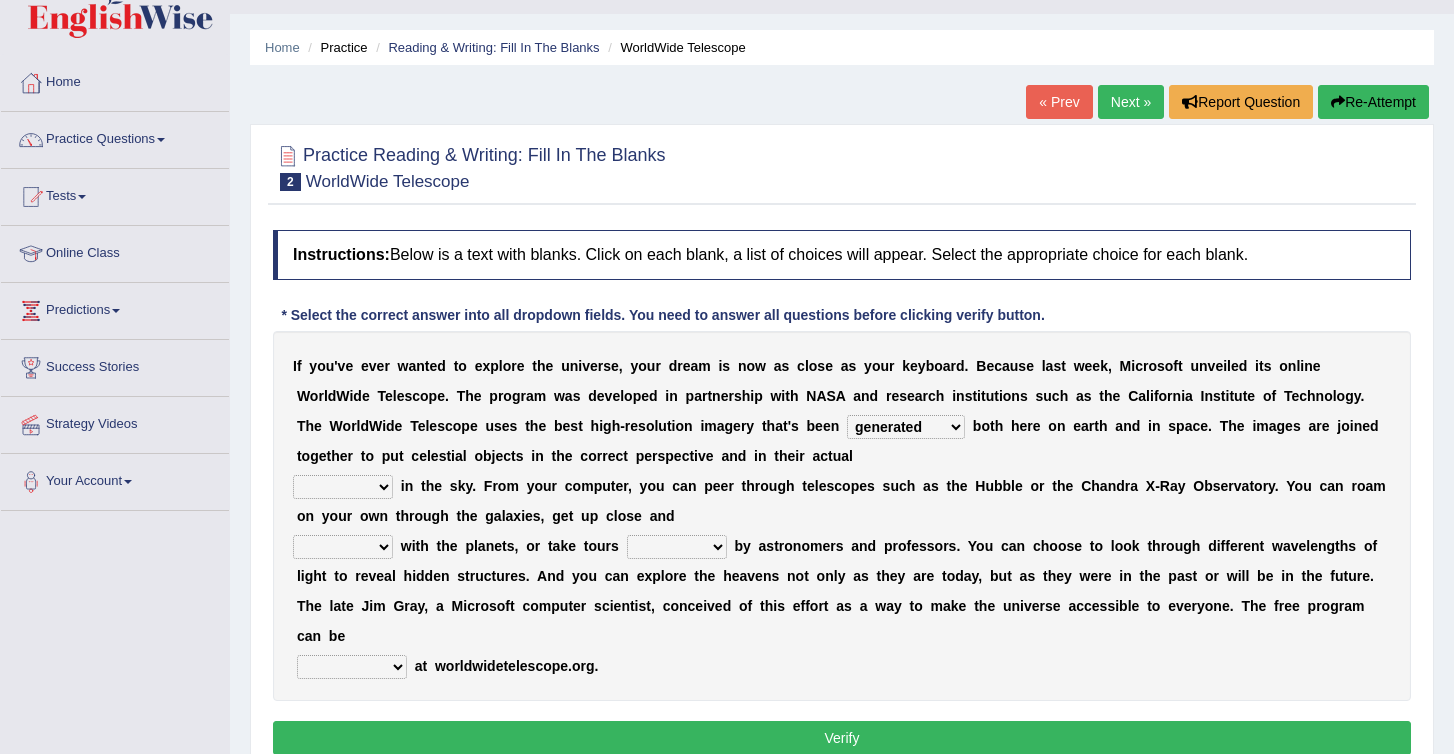 click on "aspects parts conditions positions" at bounding box center [343, 487] 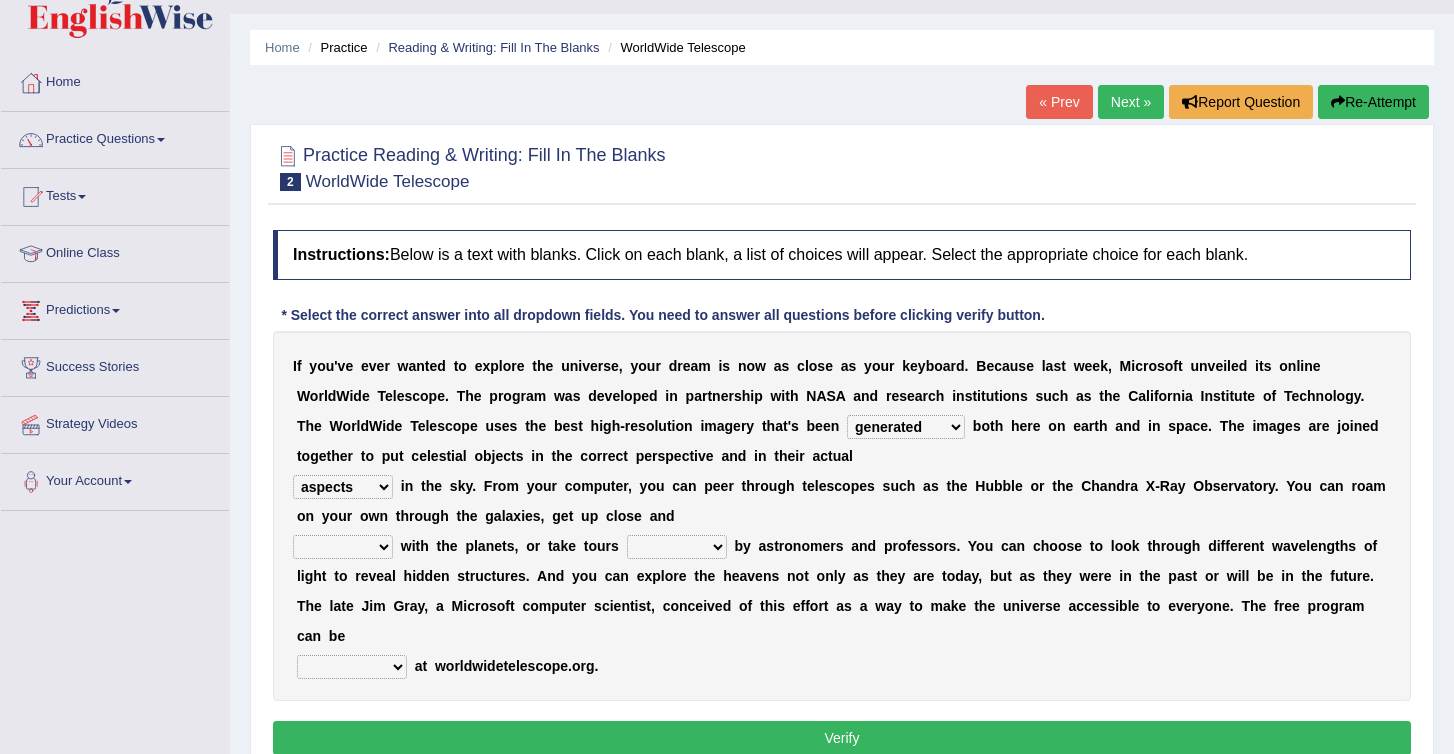 click on "aspects parts conditions positions" at bounding box center [343, 487] 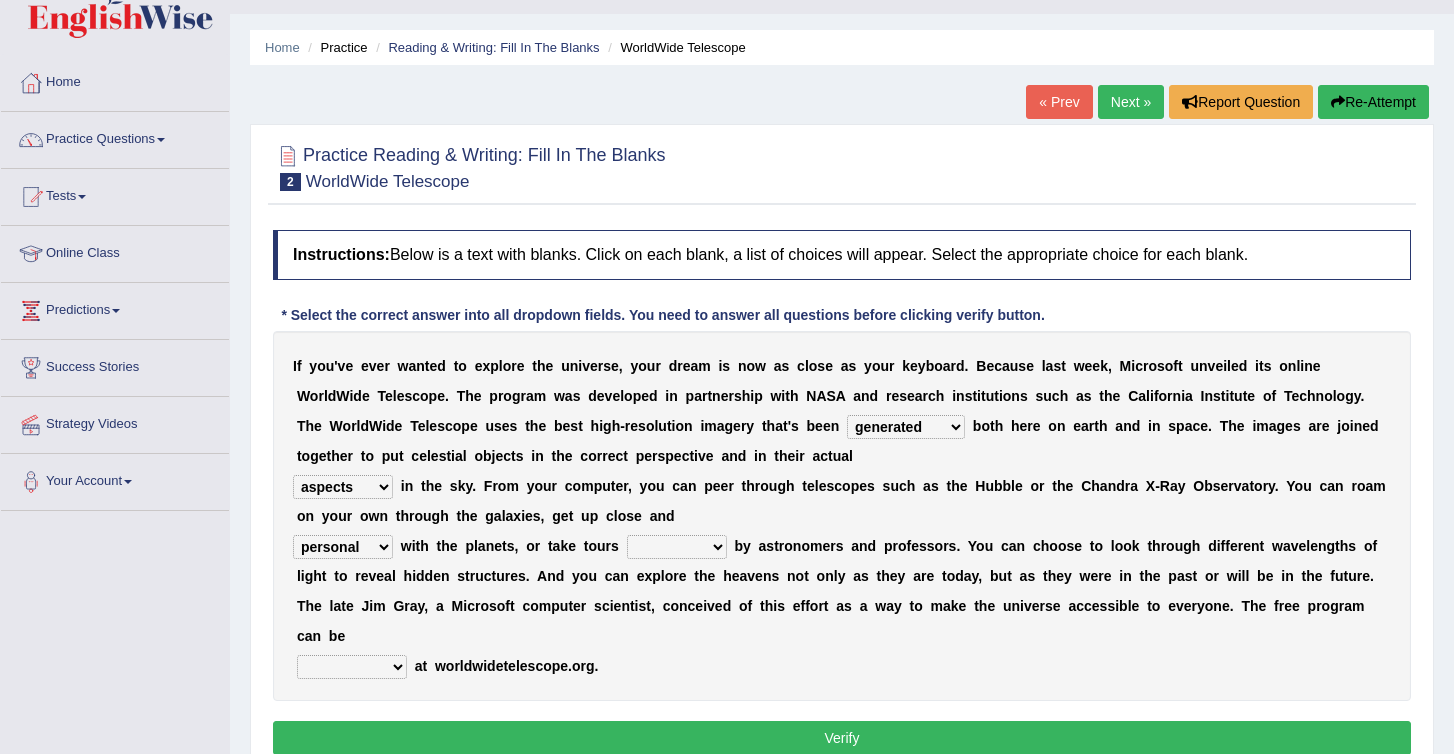 click on "guide guided guiding to guide" at bounding box center [677, 547] 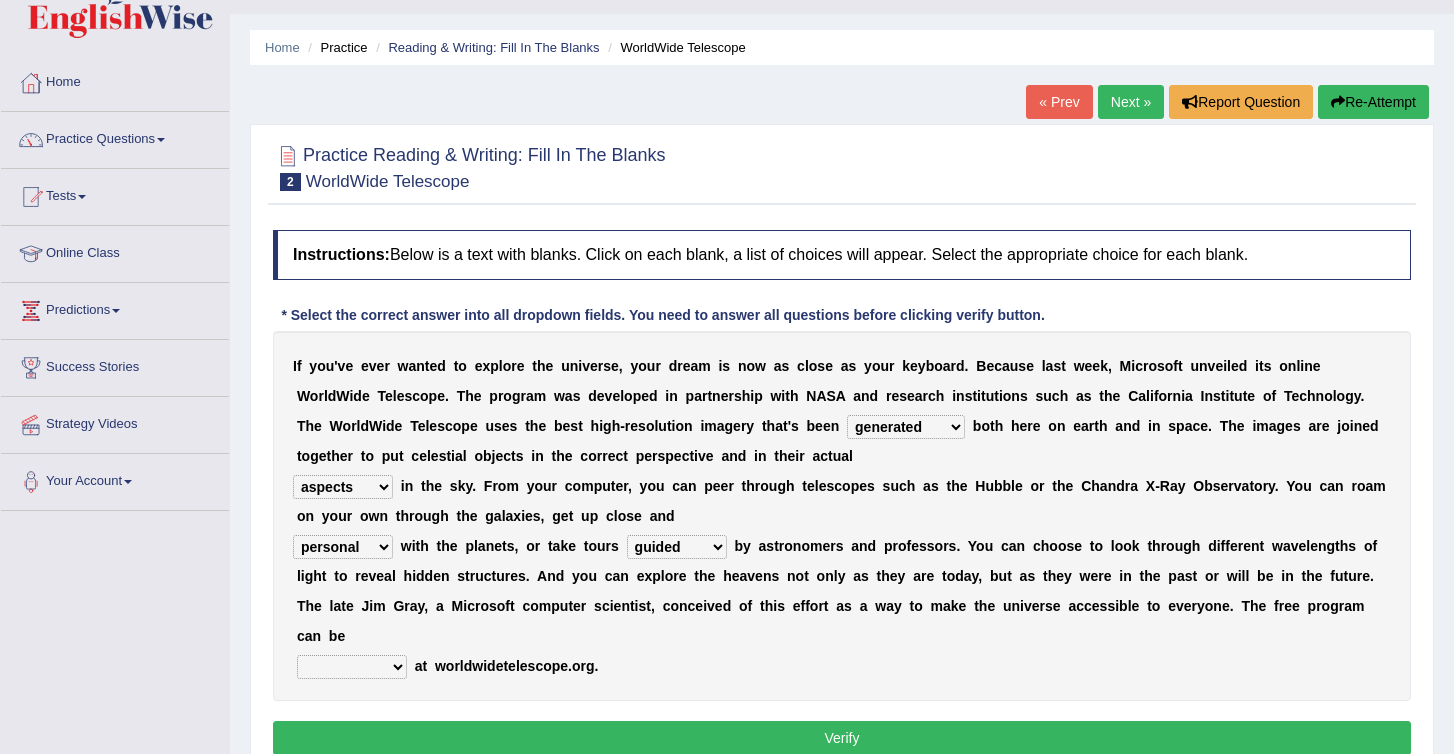 click on "upheld downloaded loaded posted" at bounding box center [352, 667] 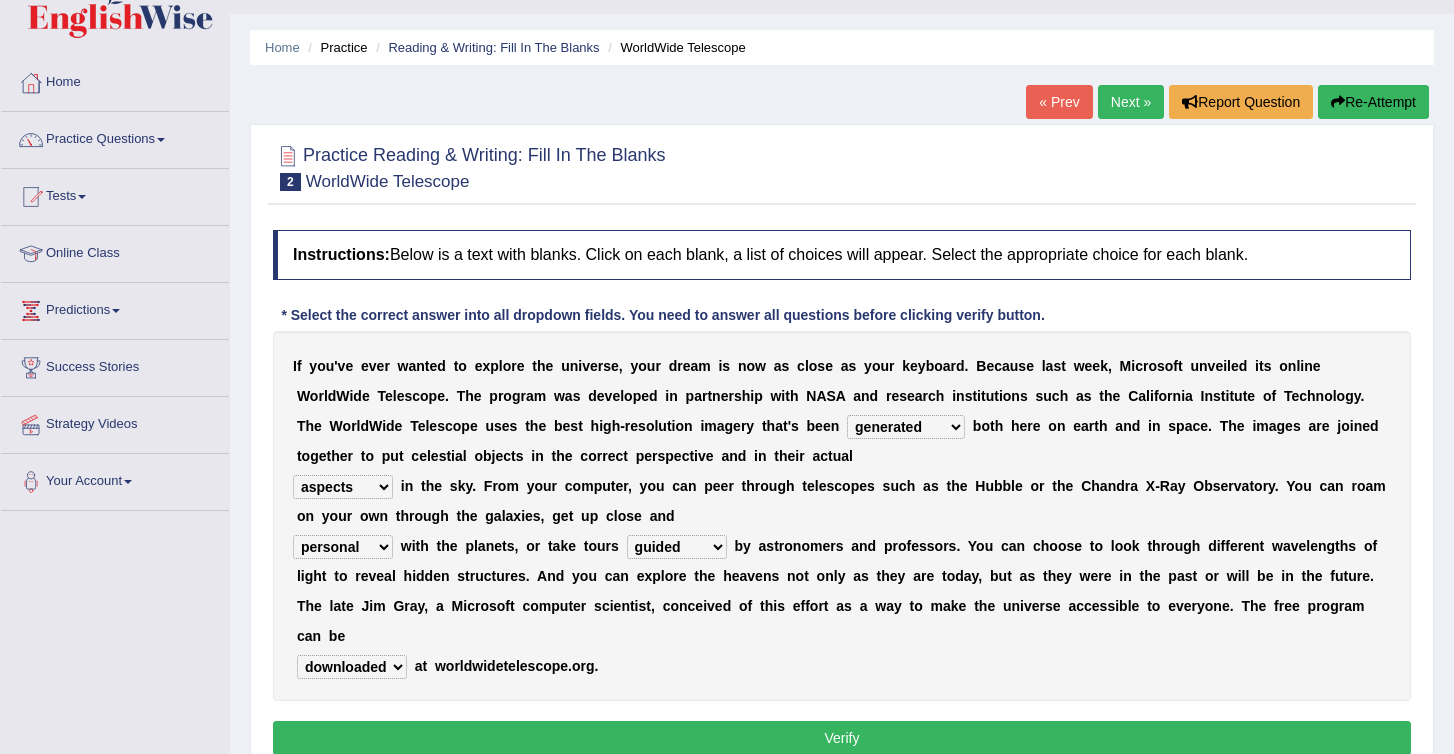 click on "Verify" at bounding box center [842, 738] 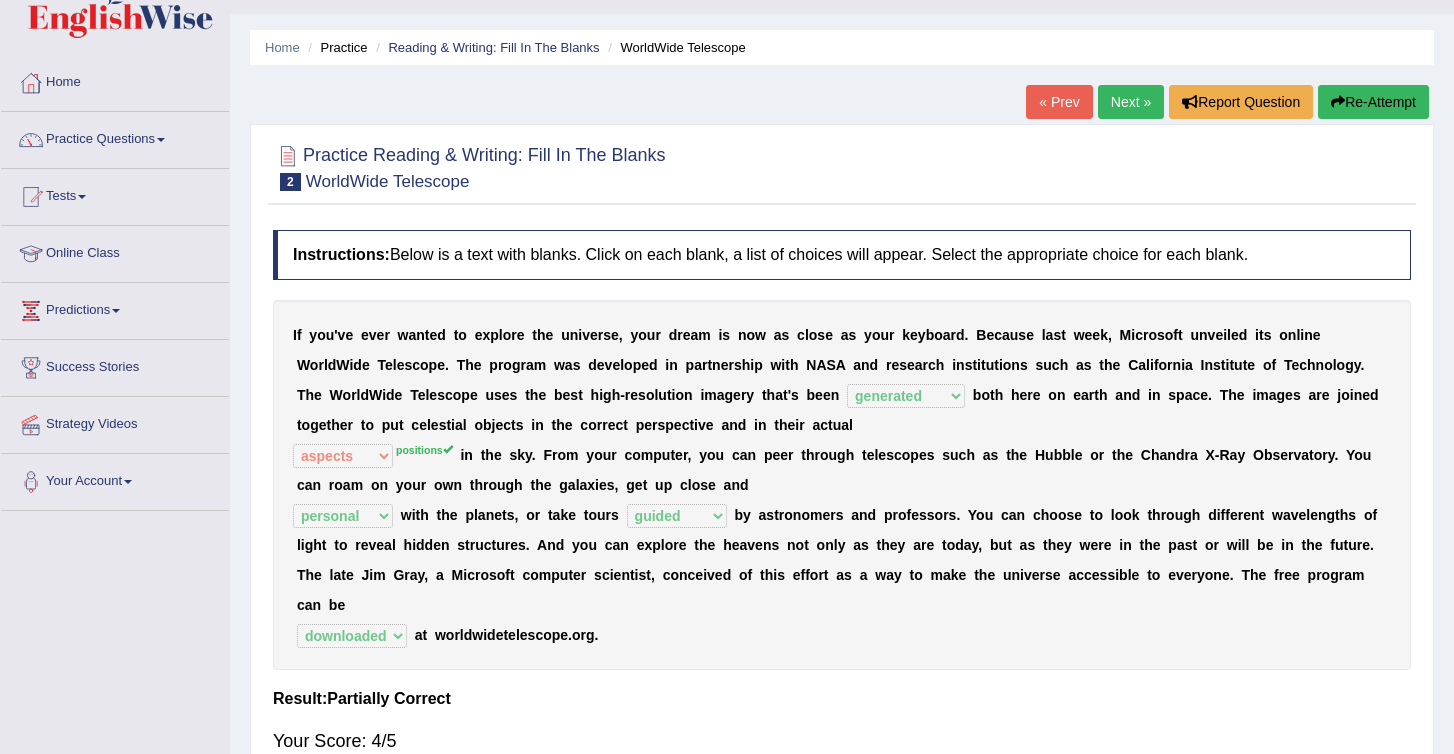click on "Next »" at bounding box center (1131, 102) 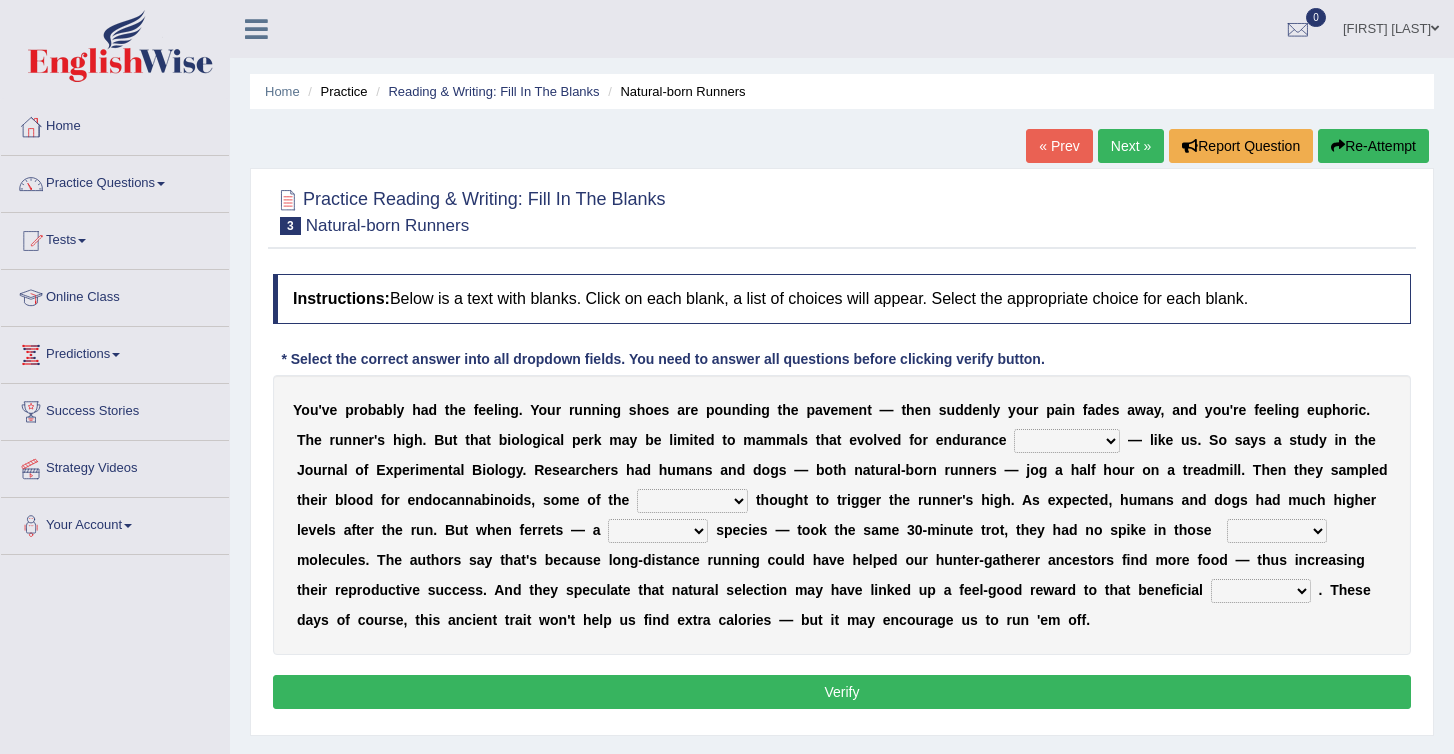 scroll, scrollTop: 0, scrollLeft: 0, axis: both 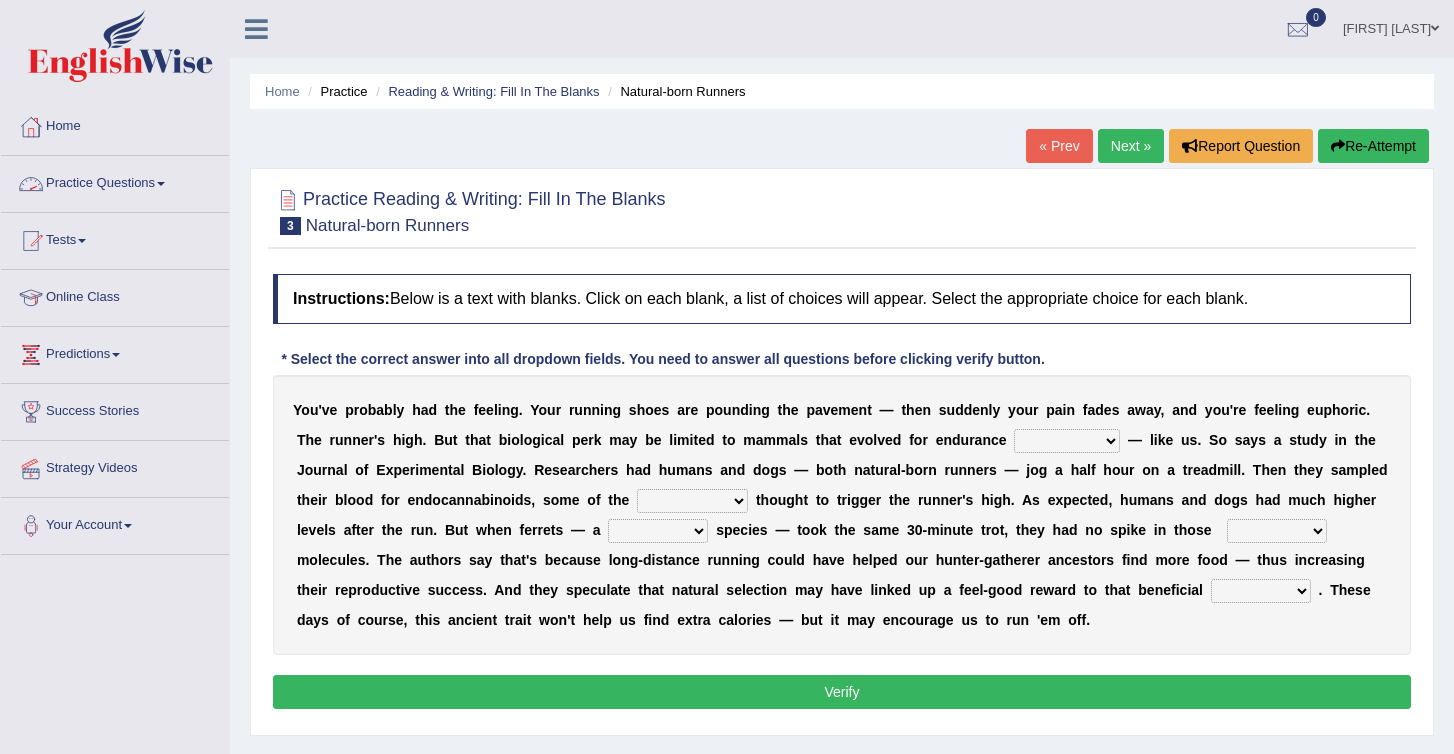 click on "Practice Questions" at bounding box center (115, 181) 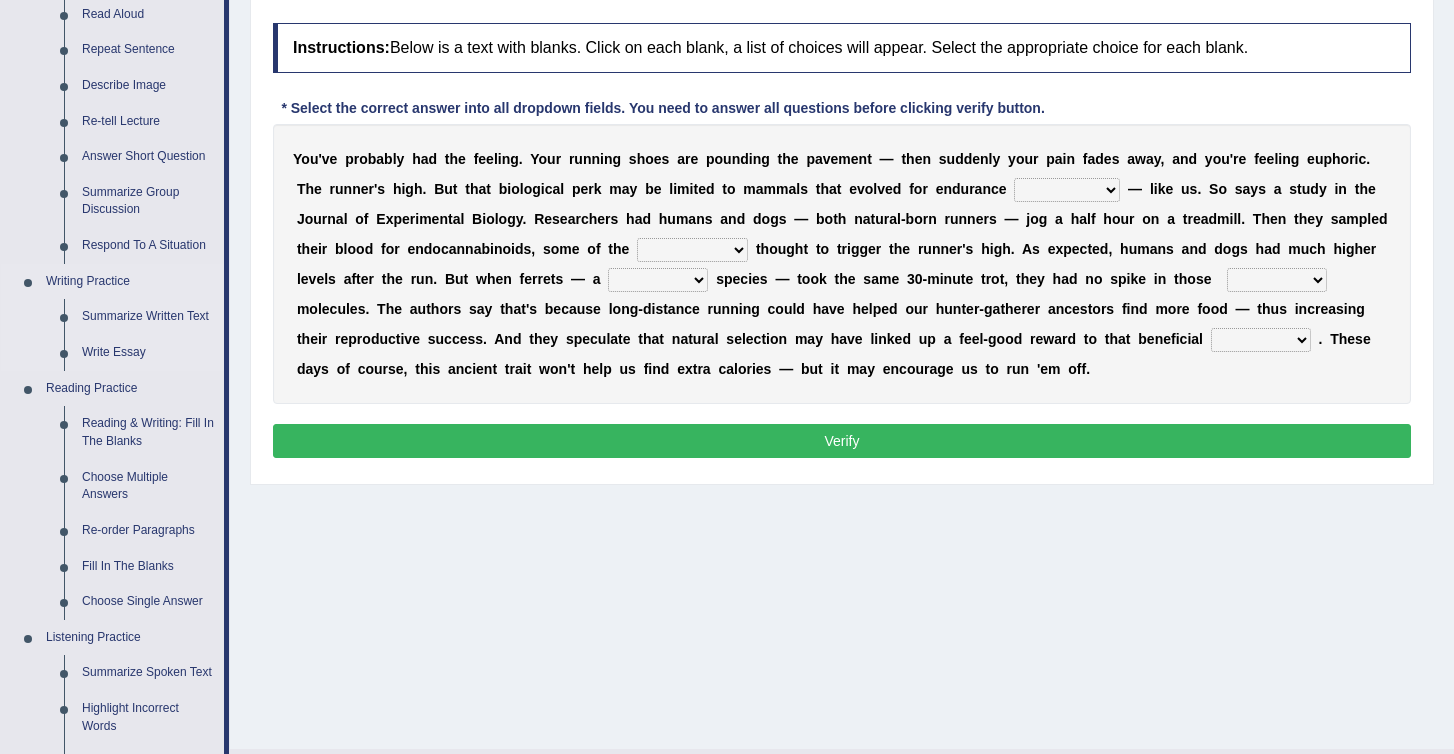 scroll, scrollTop: 258, scrollLeft: 0, axis: vertical 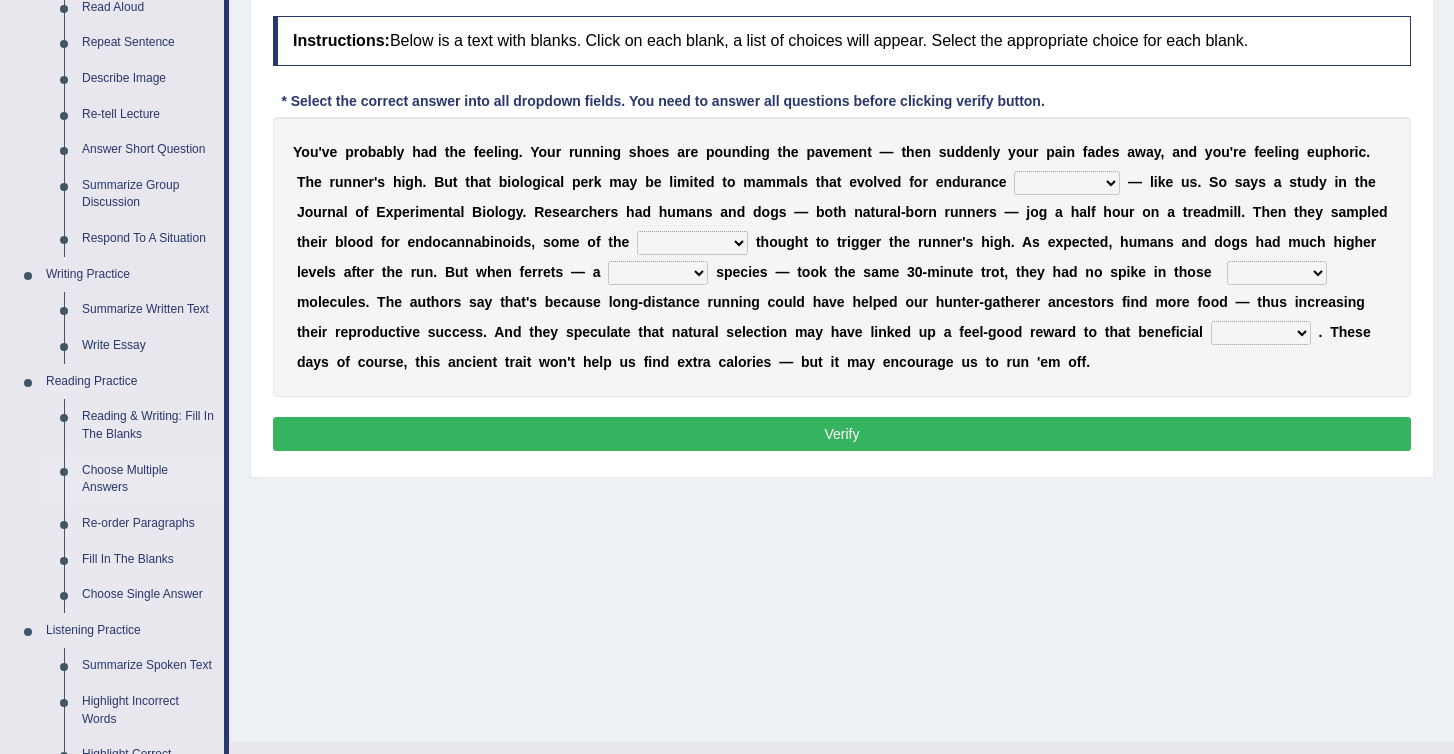 click on "Choose Multiple Answers" at bounding box center [148, 479] 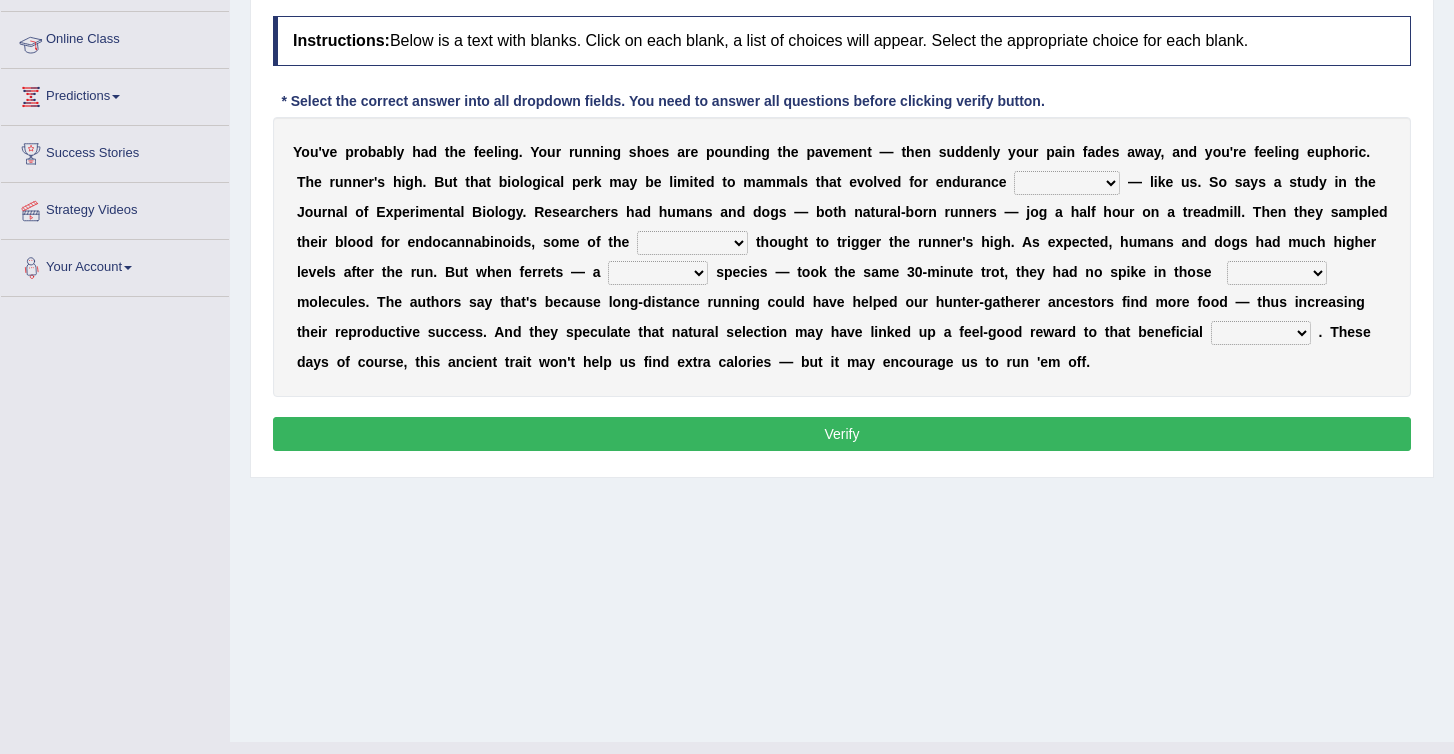 scroll, scrollTop: 296, scrollLeft: 0, axis: vertical 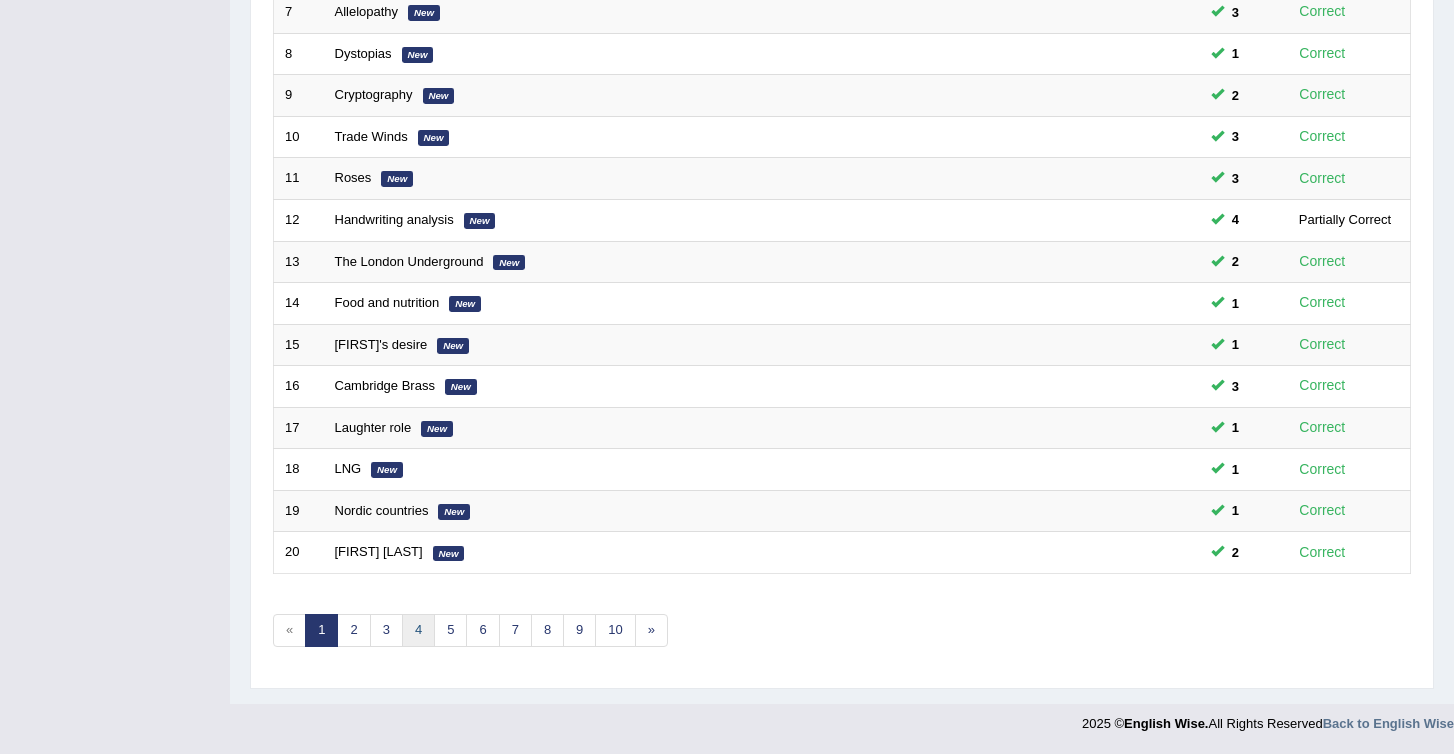 click on "4" at bounding box center (418, 630) 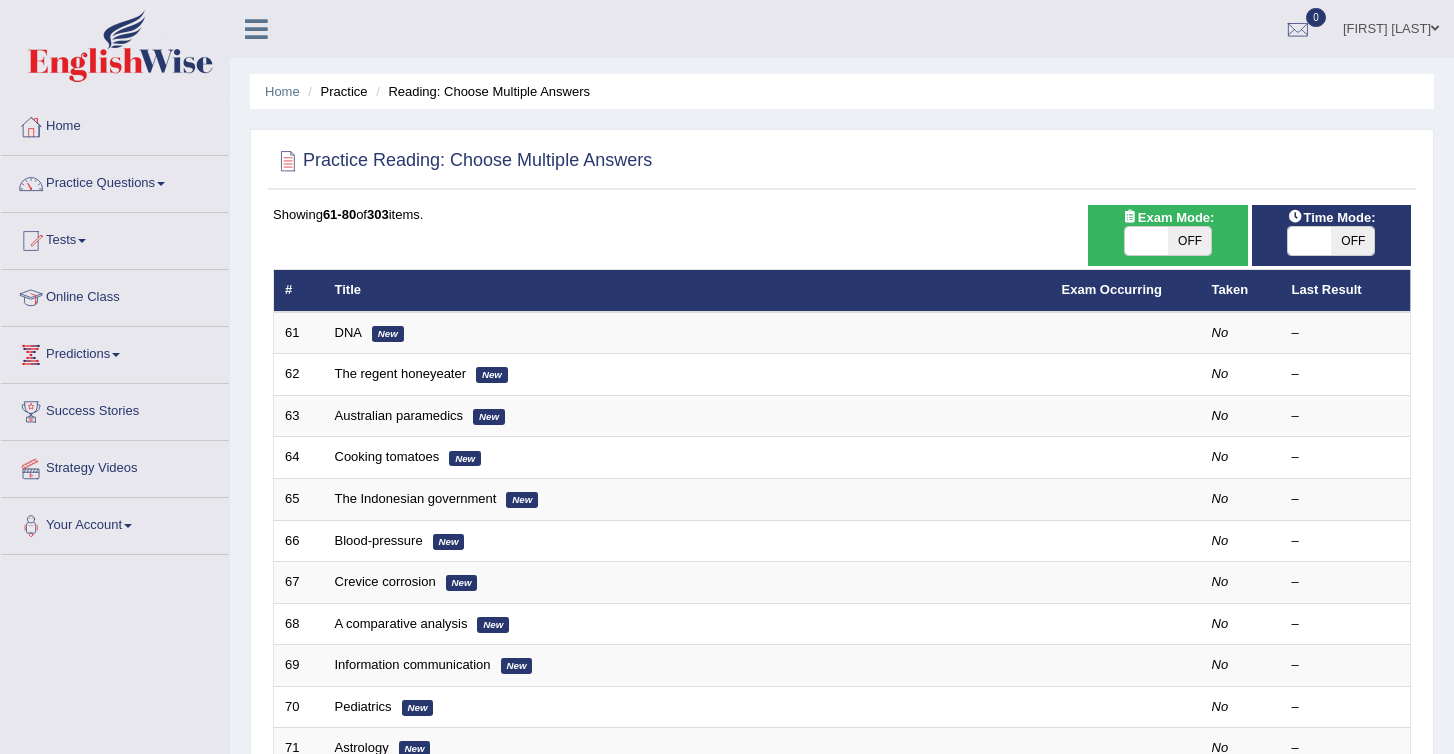 scroll, scrollTop: 0, scrollLeft: 0, axis: both 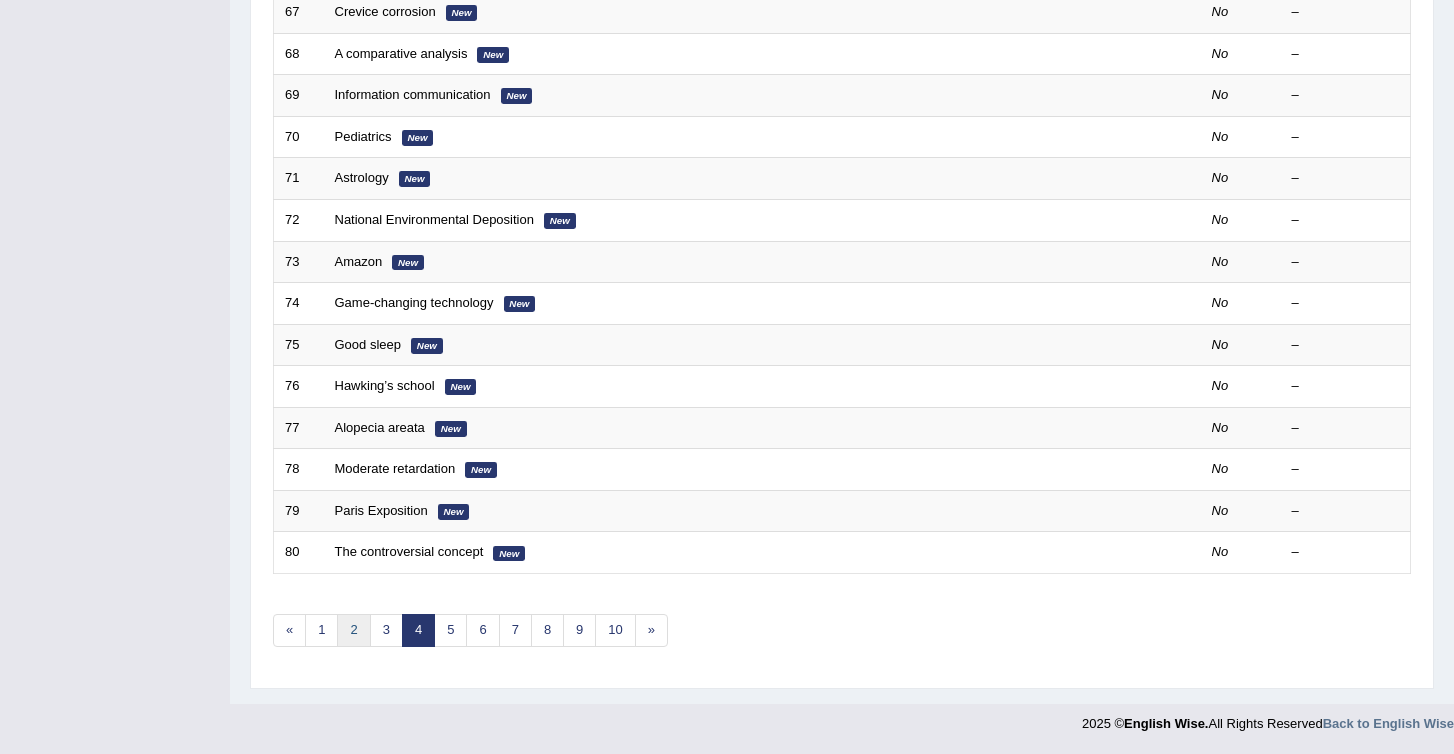 click on "2" at bounding box center (353, 630) 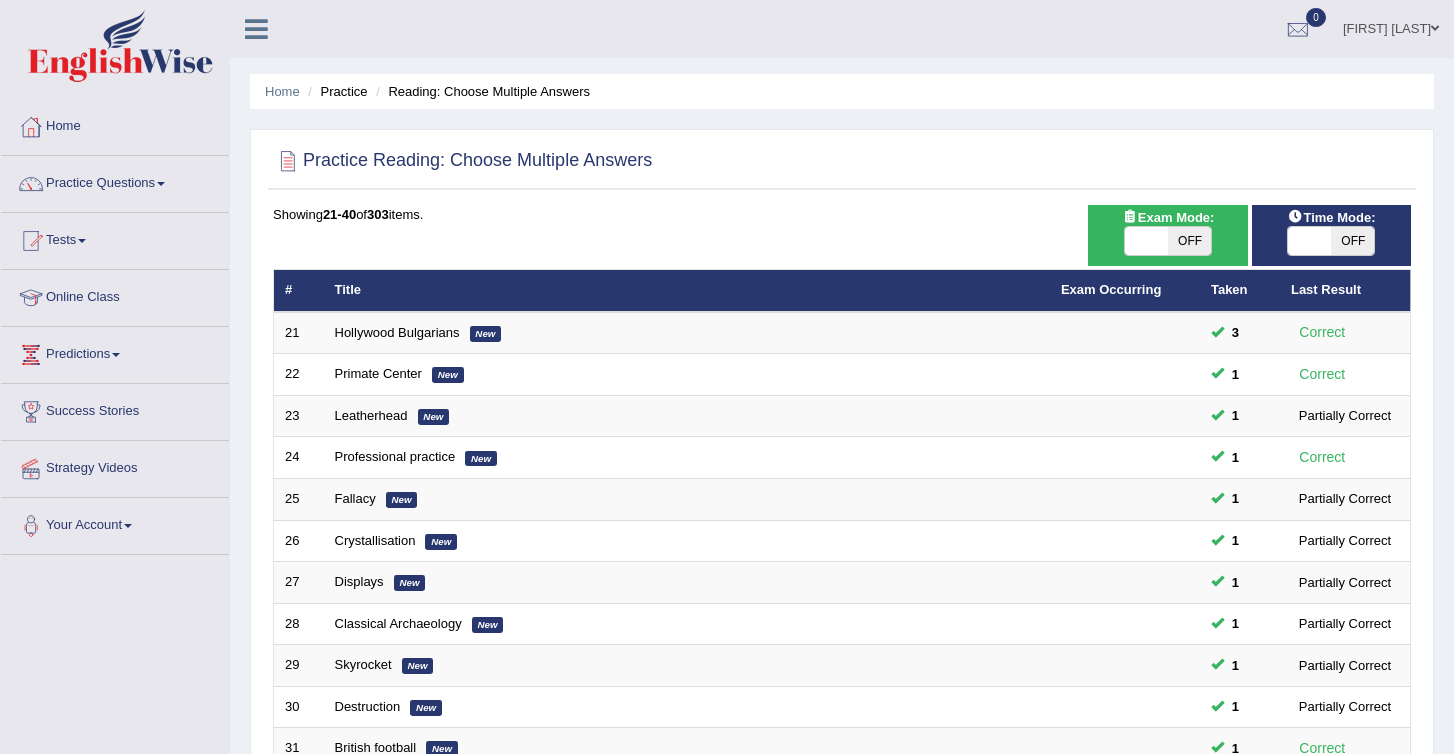 scroll, scrollTop: 0, scrollLeft: 0, axis: both 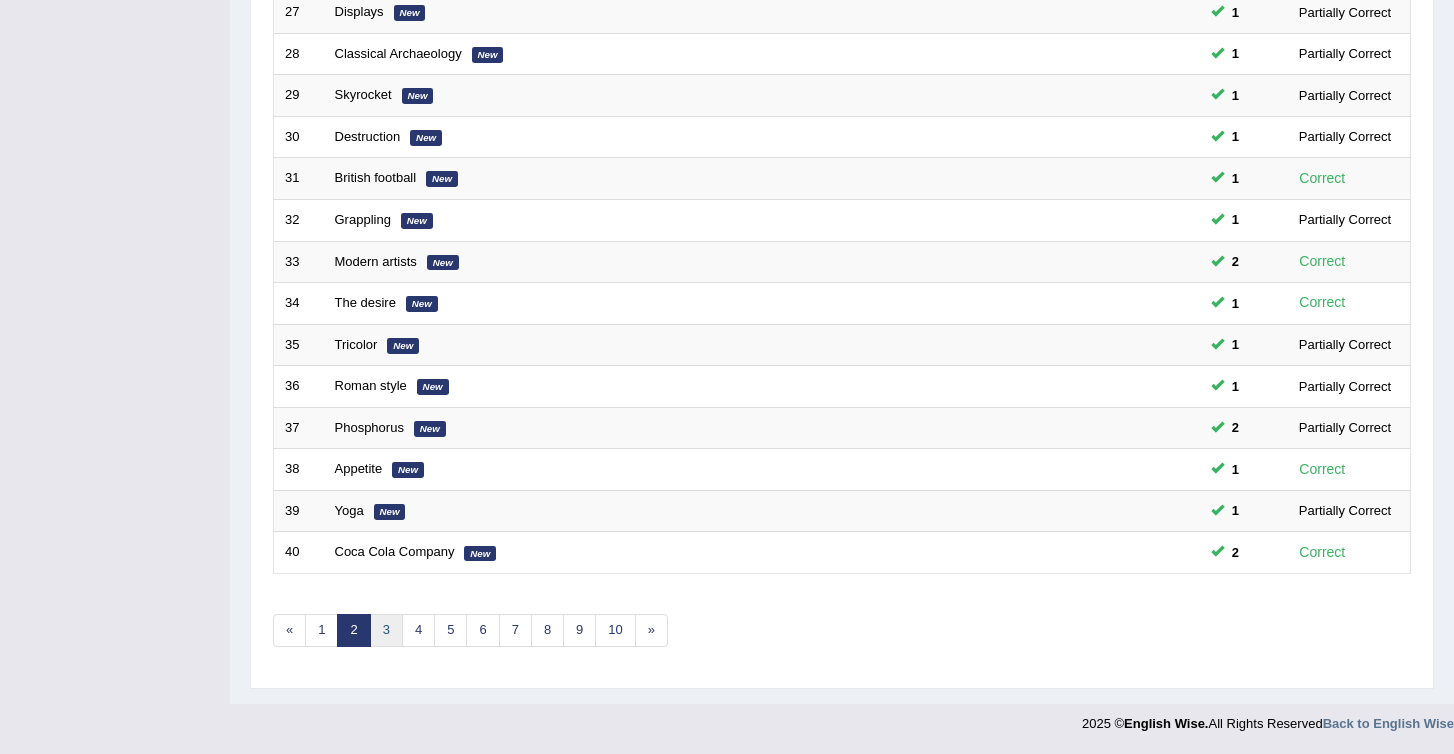 click on "3" at bounding box center [386, 630] 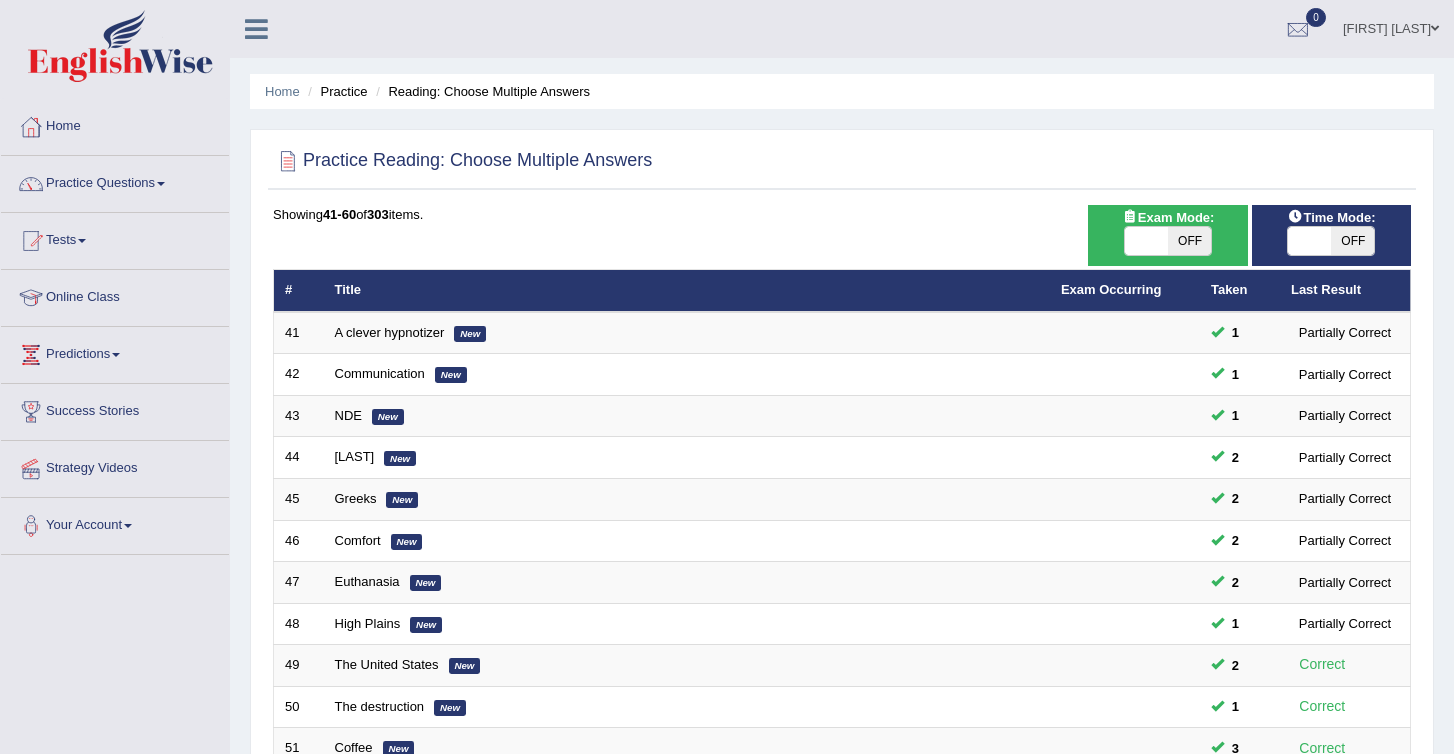 scroll, scrollTop: 0, scrollLeft: 0, axis: both 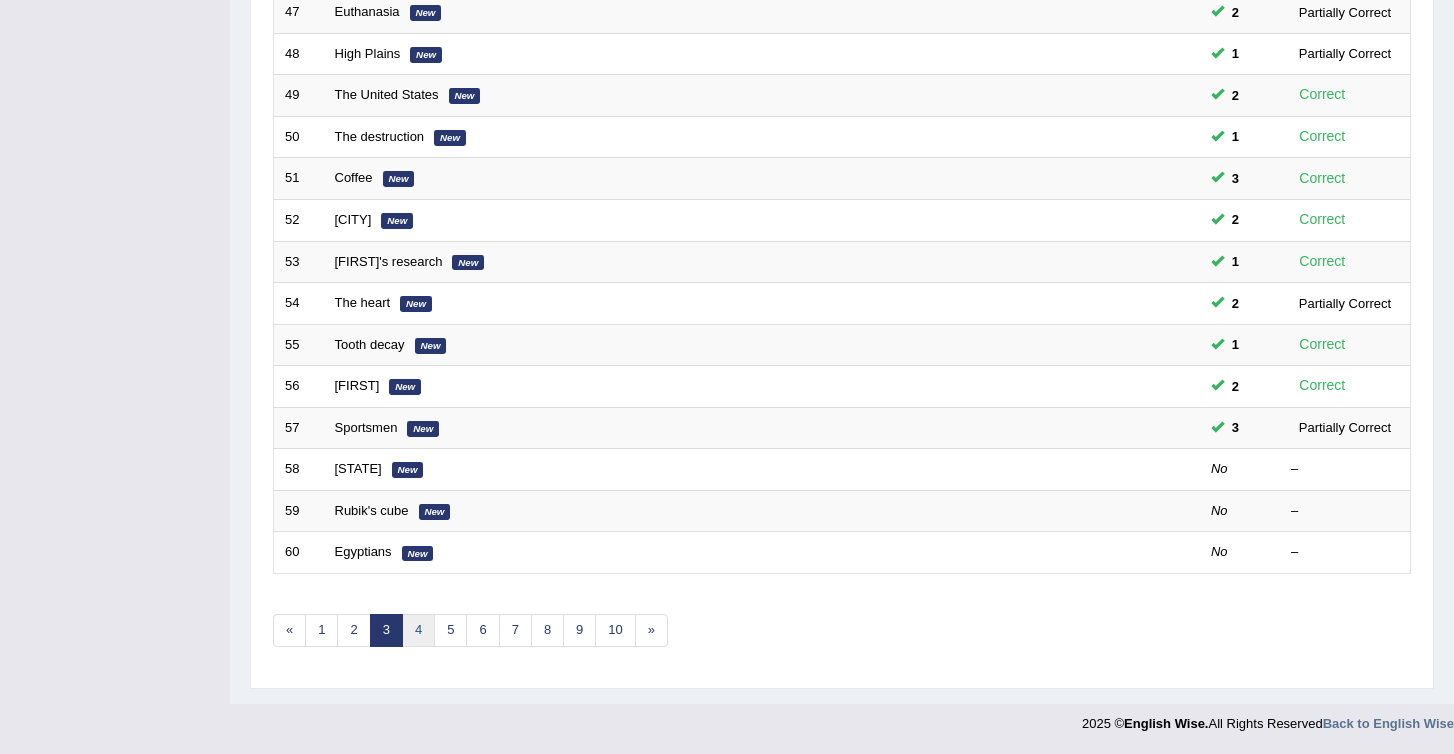 click on "4" at bounding box center (418, 630) 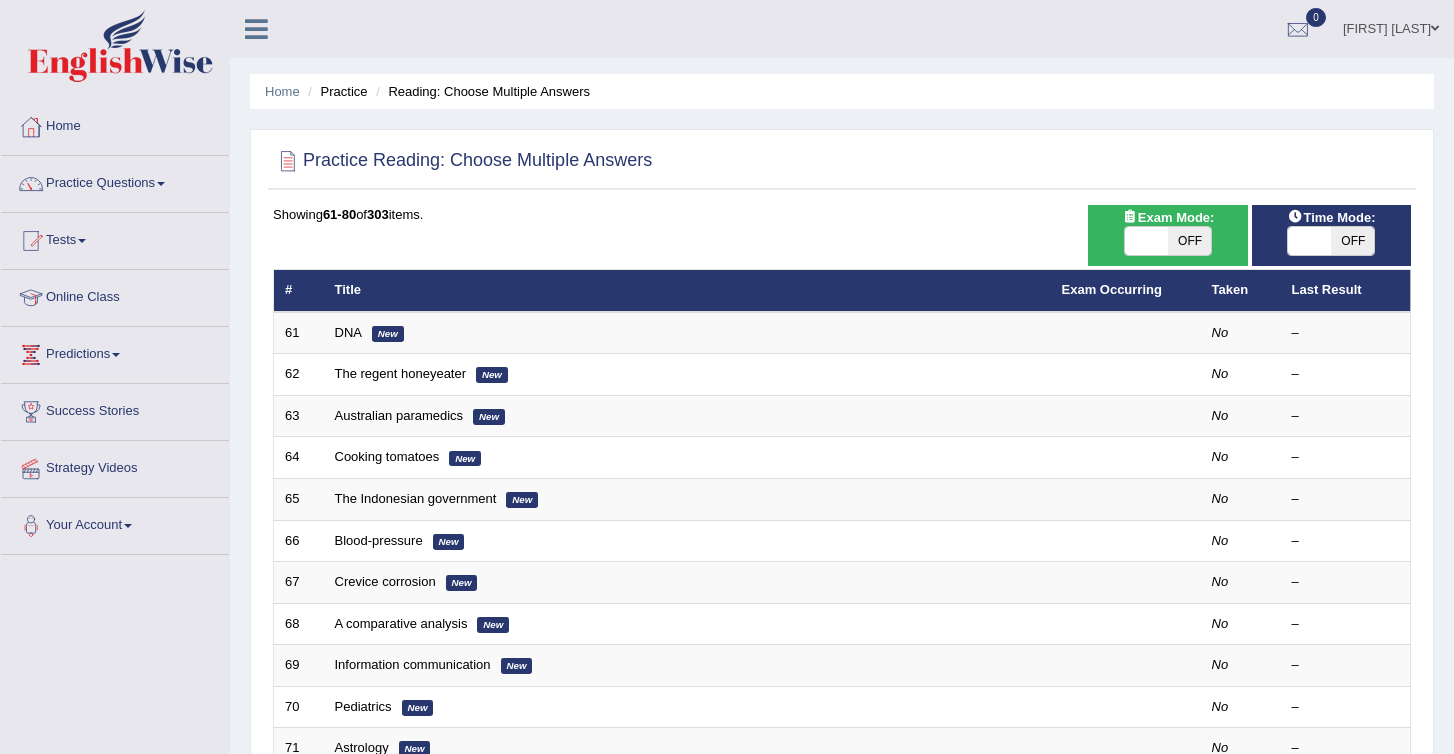 scroll, scrollTop: 0, scrollLeft: 0, axis: both 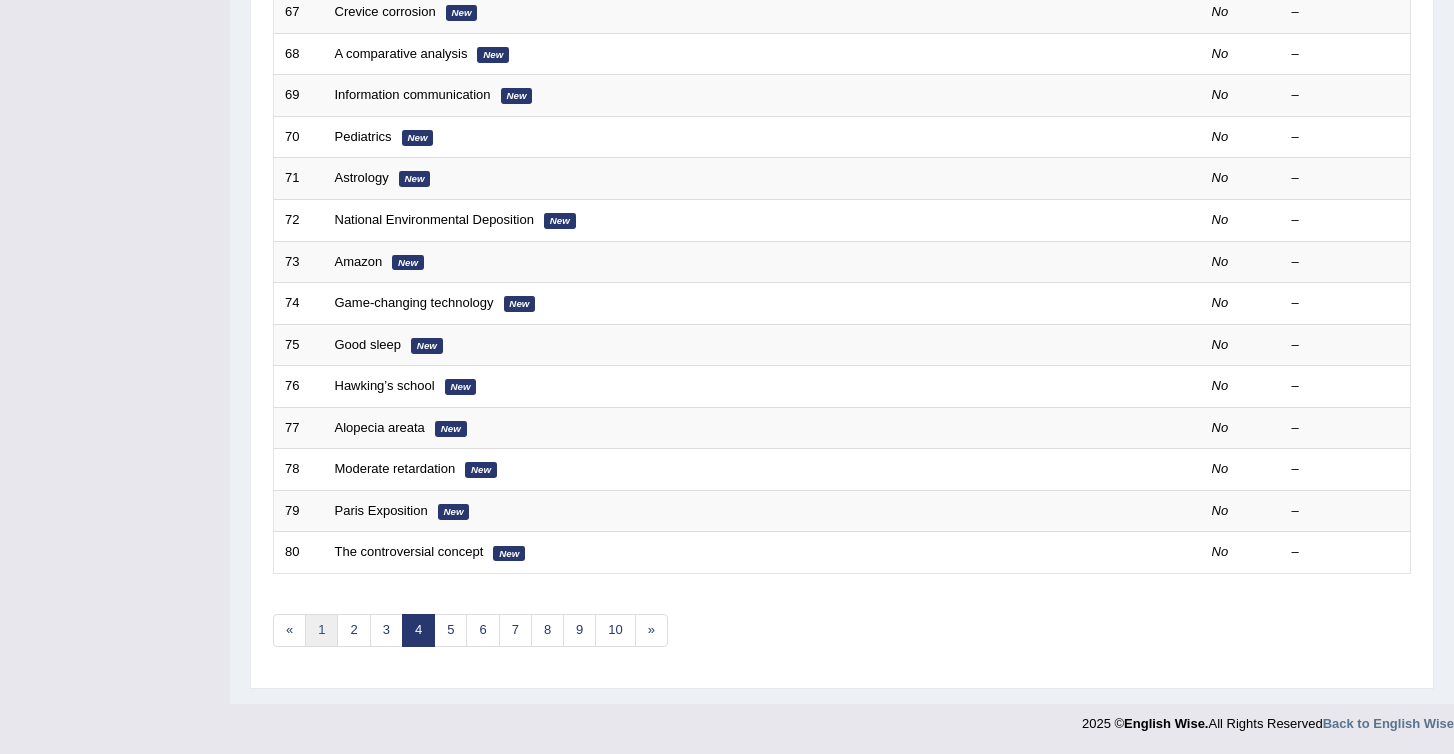 click on "1" at bounding box center [321, 630] 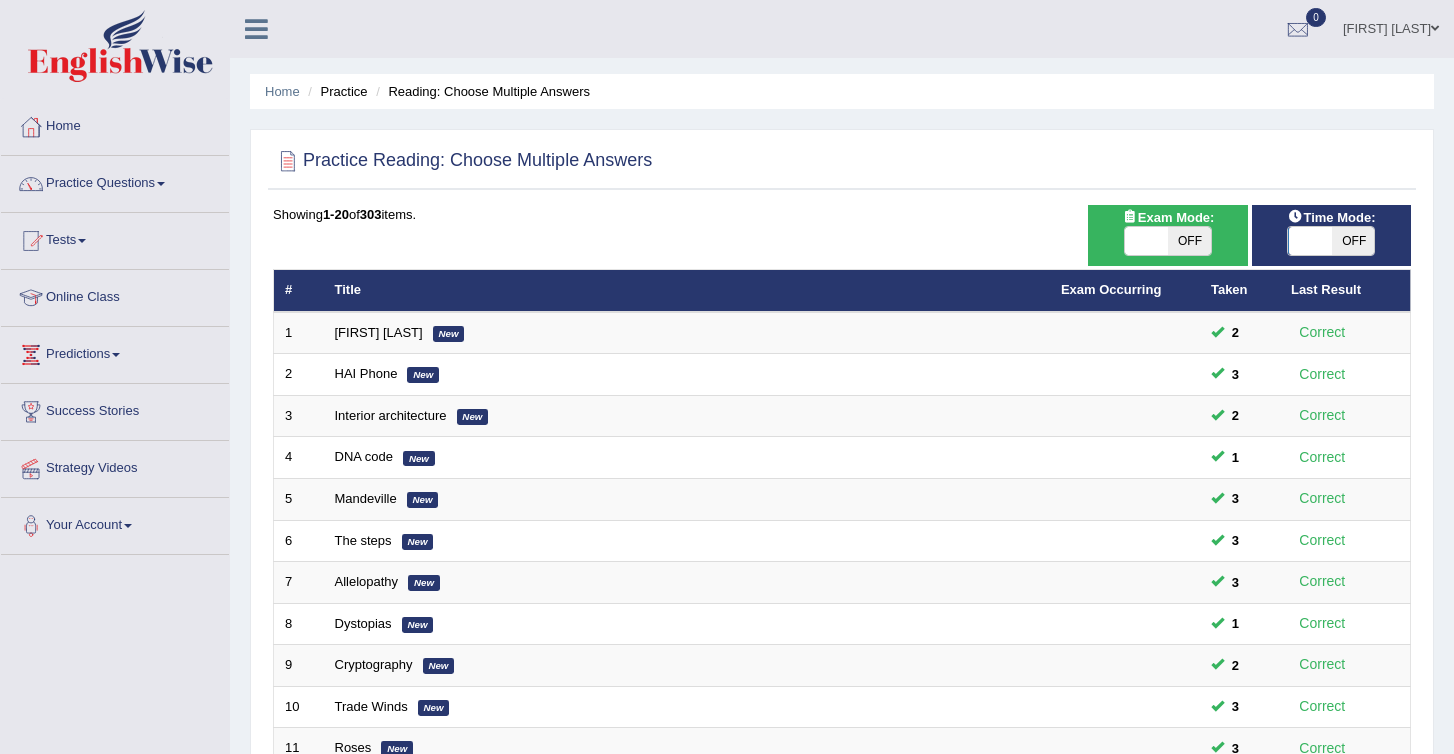 scroll, scrollTop: 0, scrollLeft: 0, axis: both 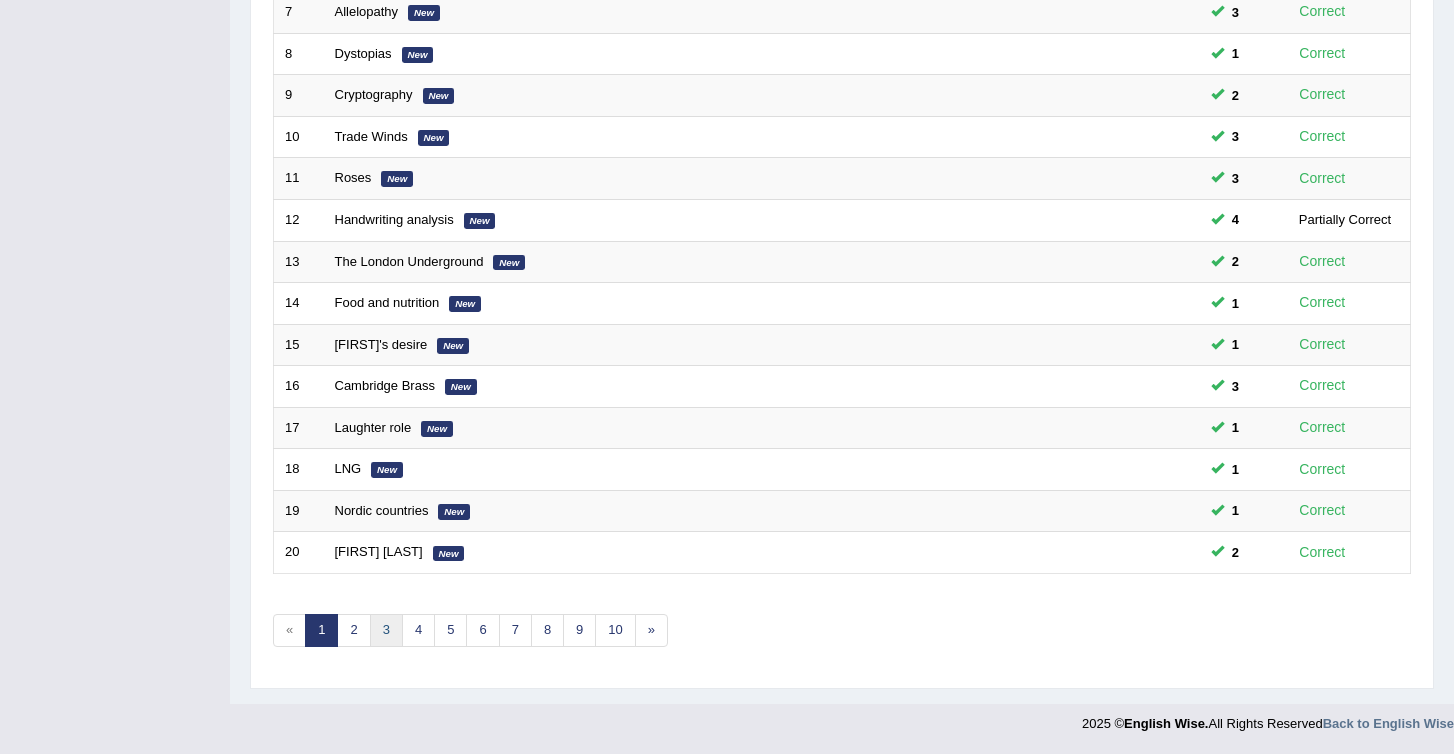 click on "3" at bounding box center (386, 630) 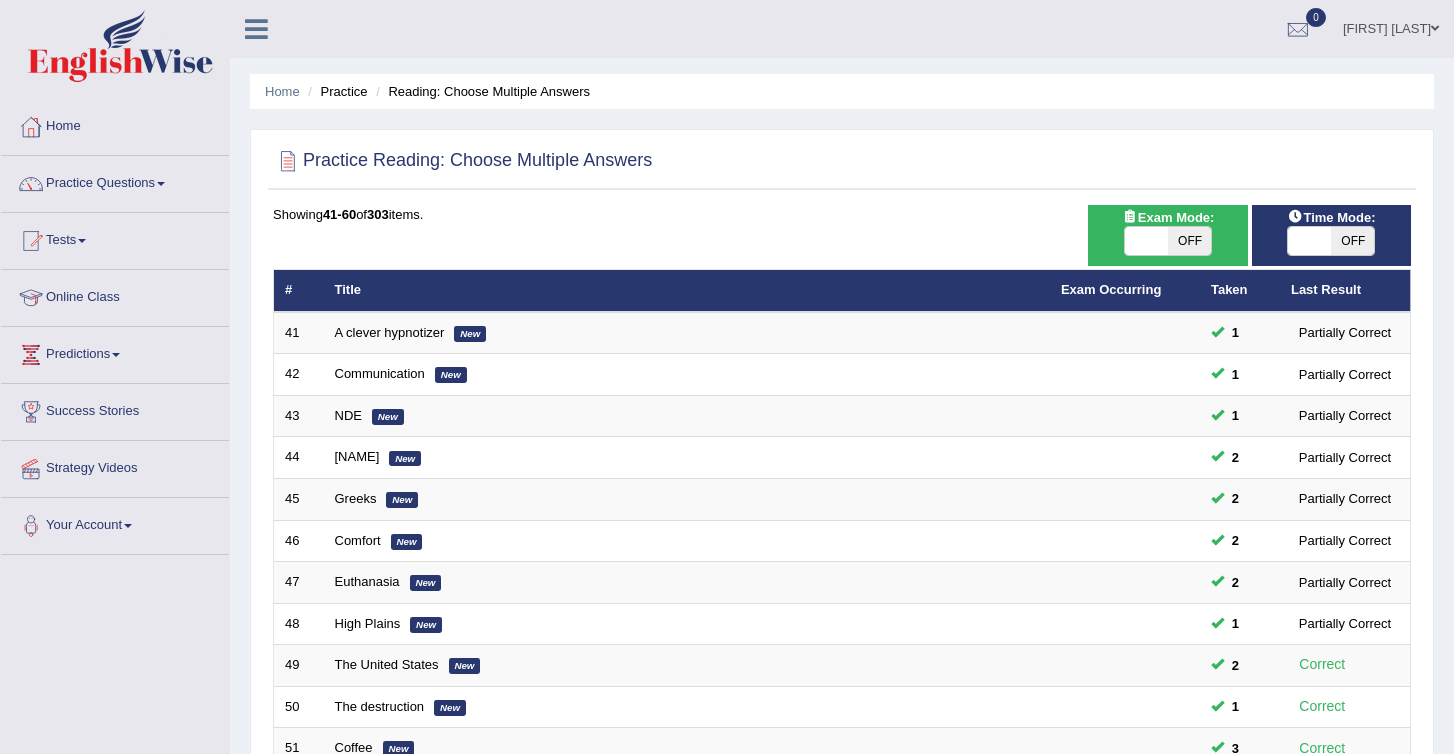 scroll, scrollTop: 0, scrollLeft: 0, axis: both 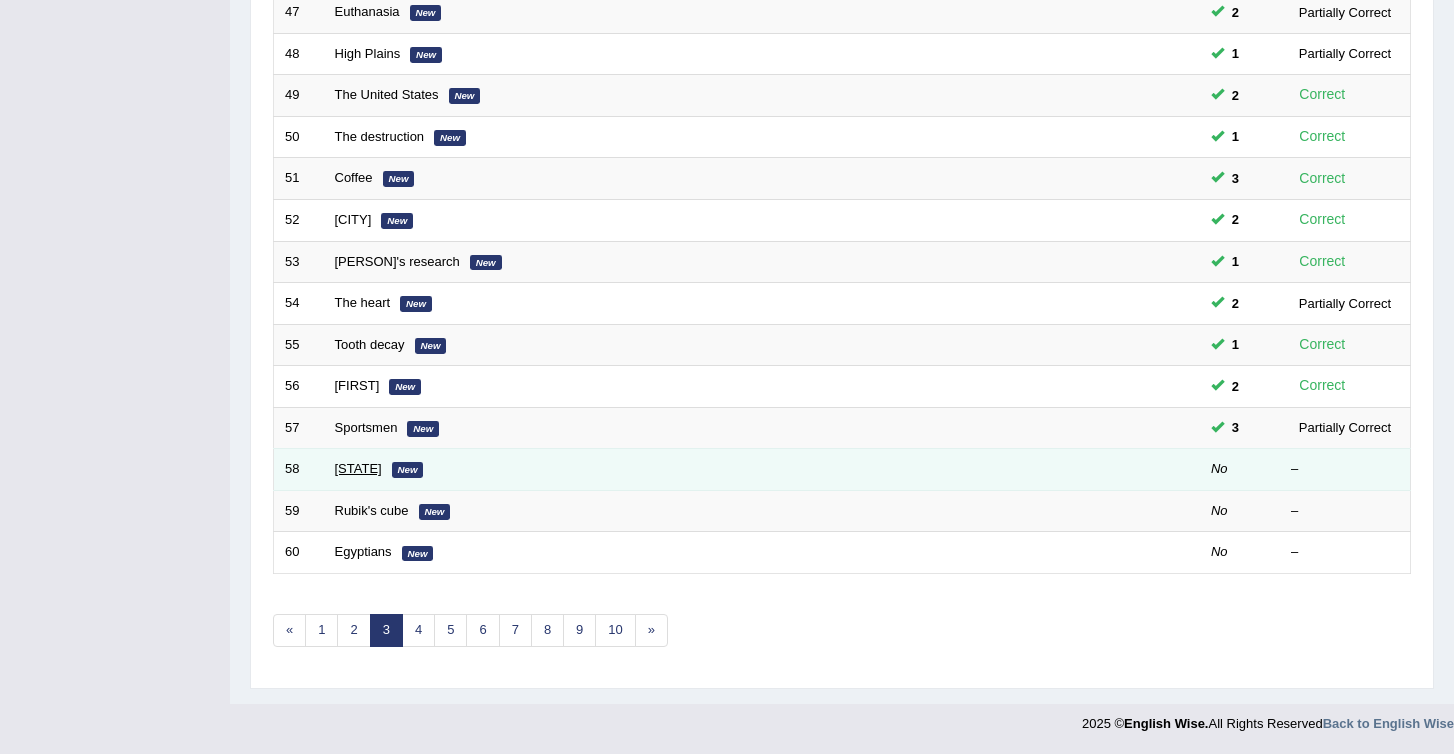 click on "[STATE]" at bounding box center [358, 468] 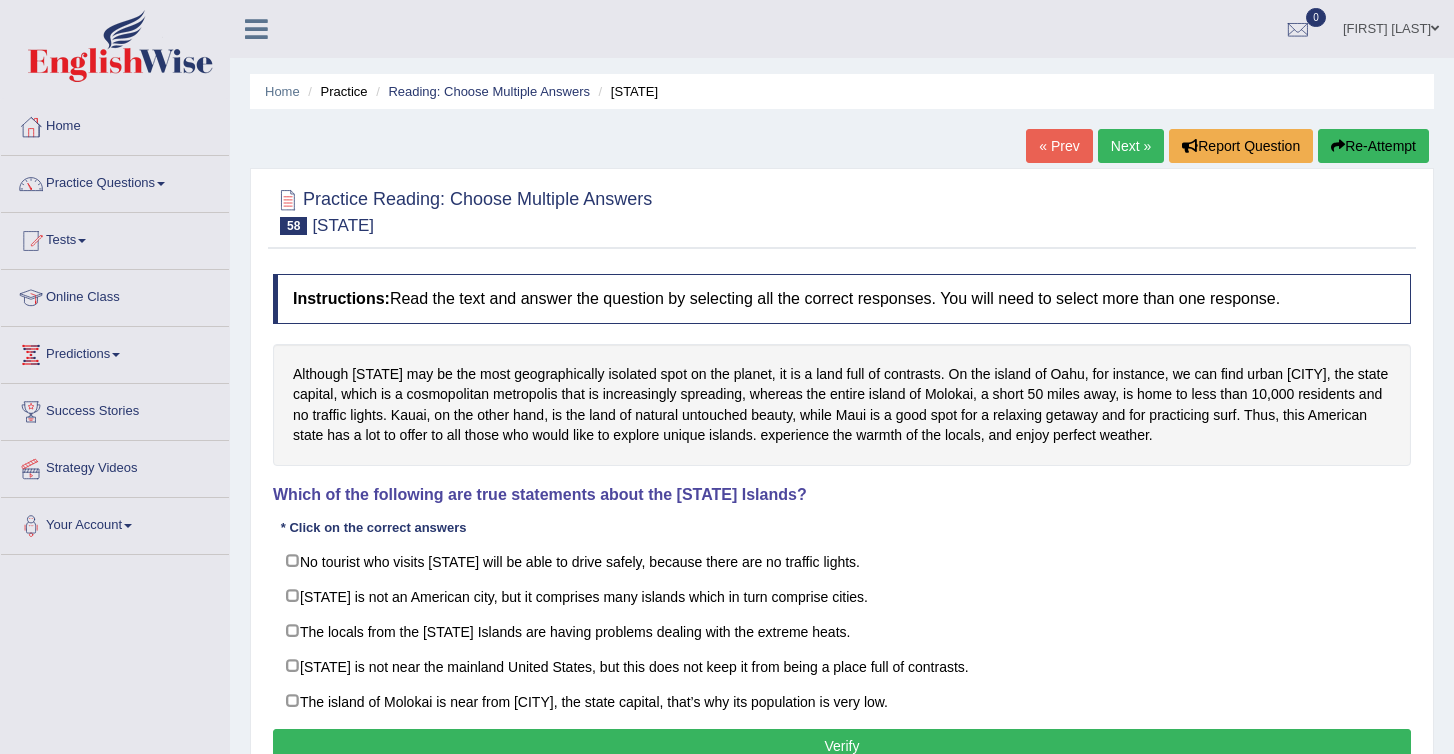 scroll, scrollTop: 0, scrollLeft: 0, axis: both 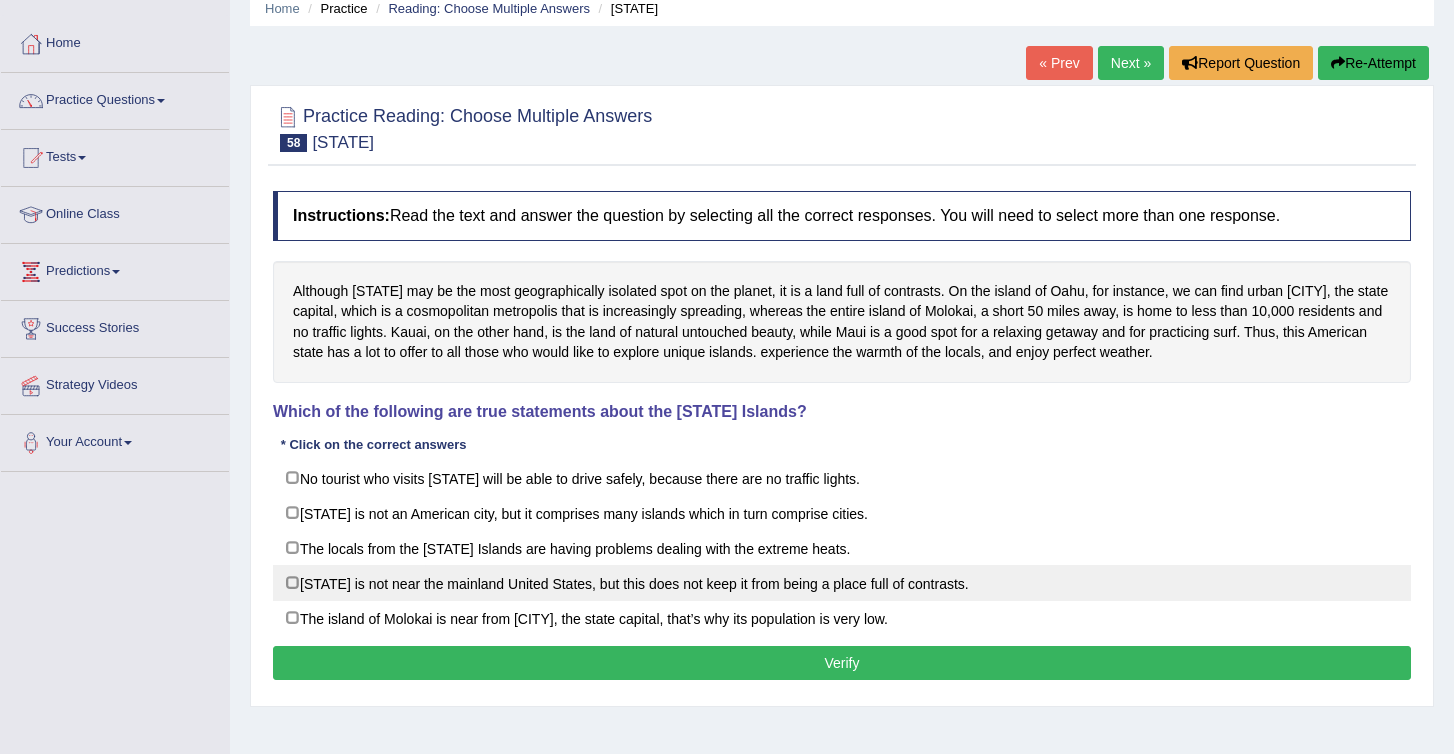 click on "[STATE] is not near the mainland United States, but this does not keep it from being a place full of contrasts." at bounding box center [842, 583] 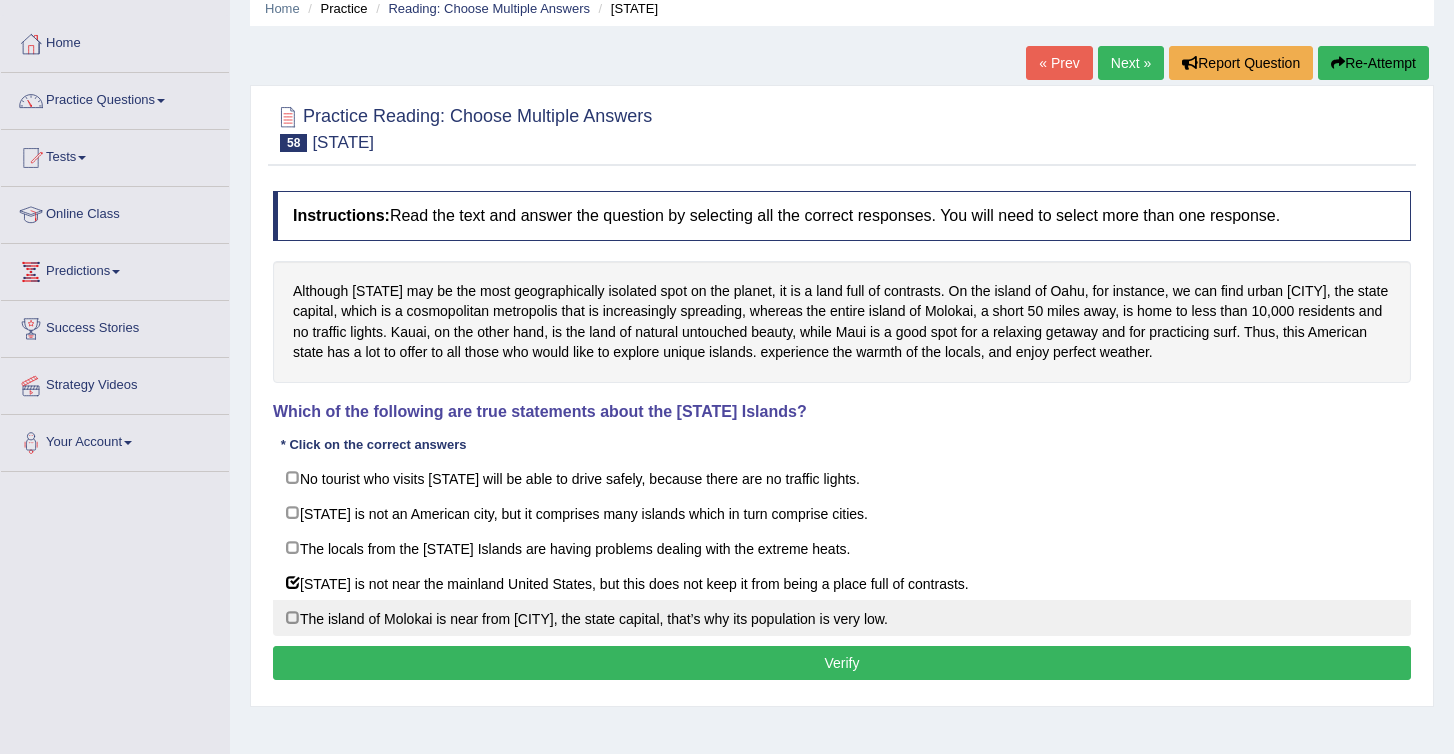 click on "The island of Molokai is near from [CITY], the state capital, that’s why its population is very low." at bounding box center (842, 618) 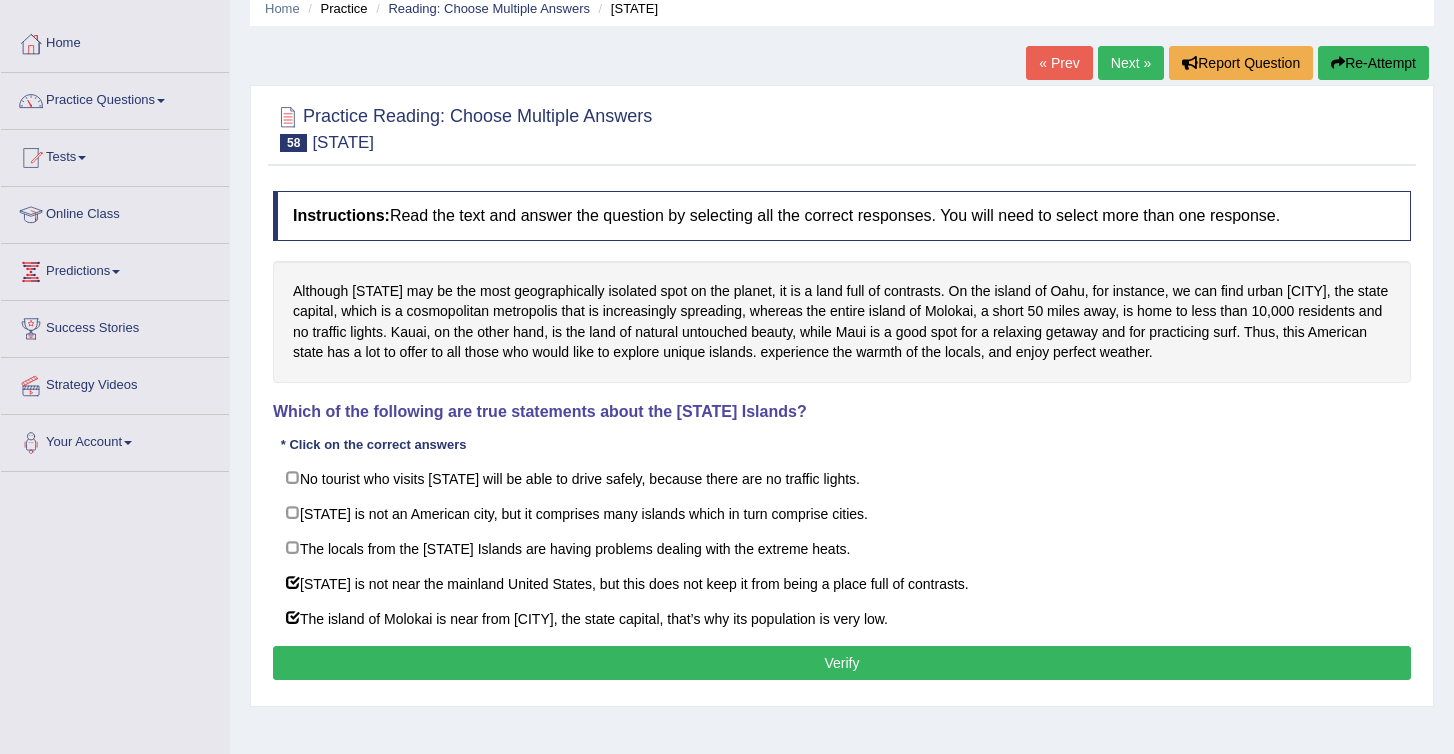 click on "Verify" at bounding box center (842, 663) 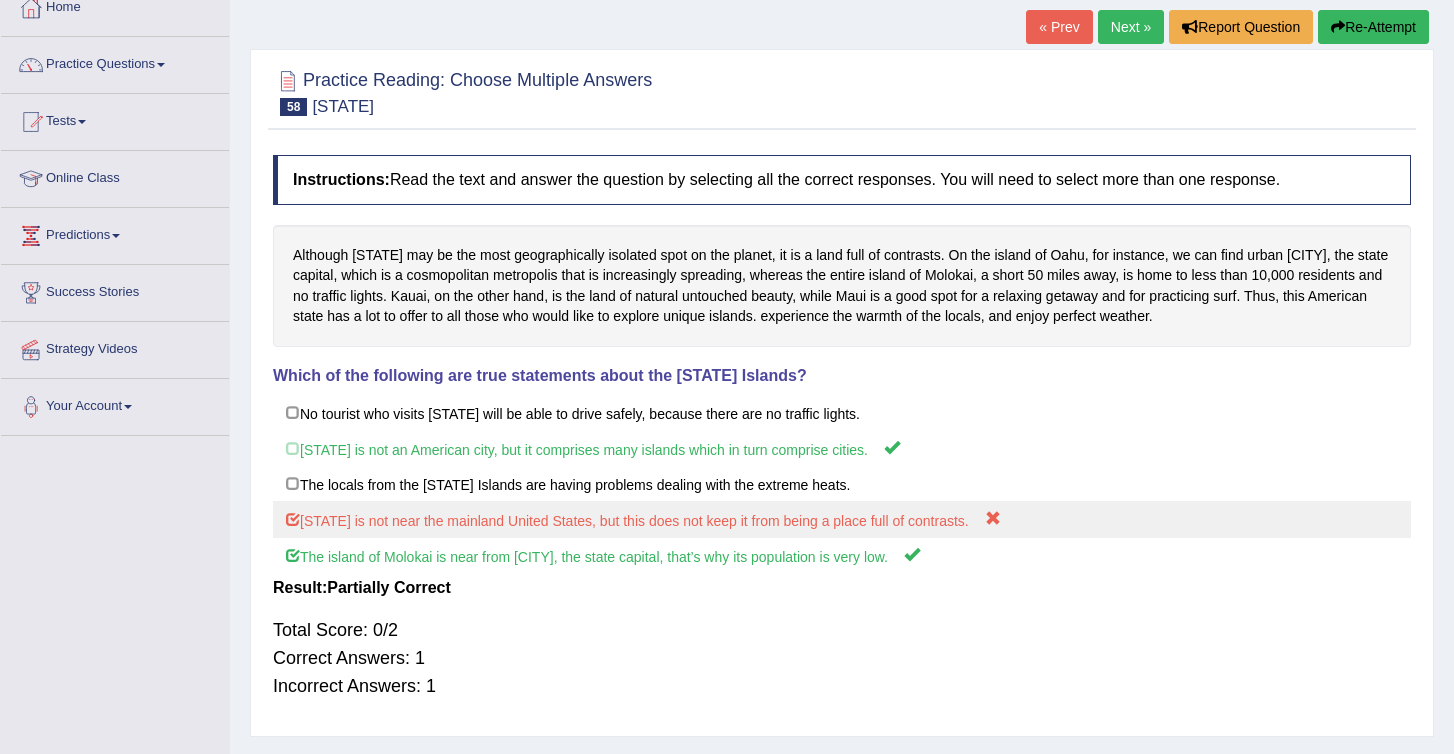 scroll, scrollTop: 120, scrollLeft: 0, axis: vertical 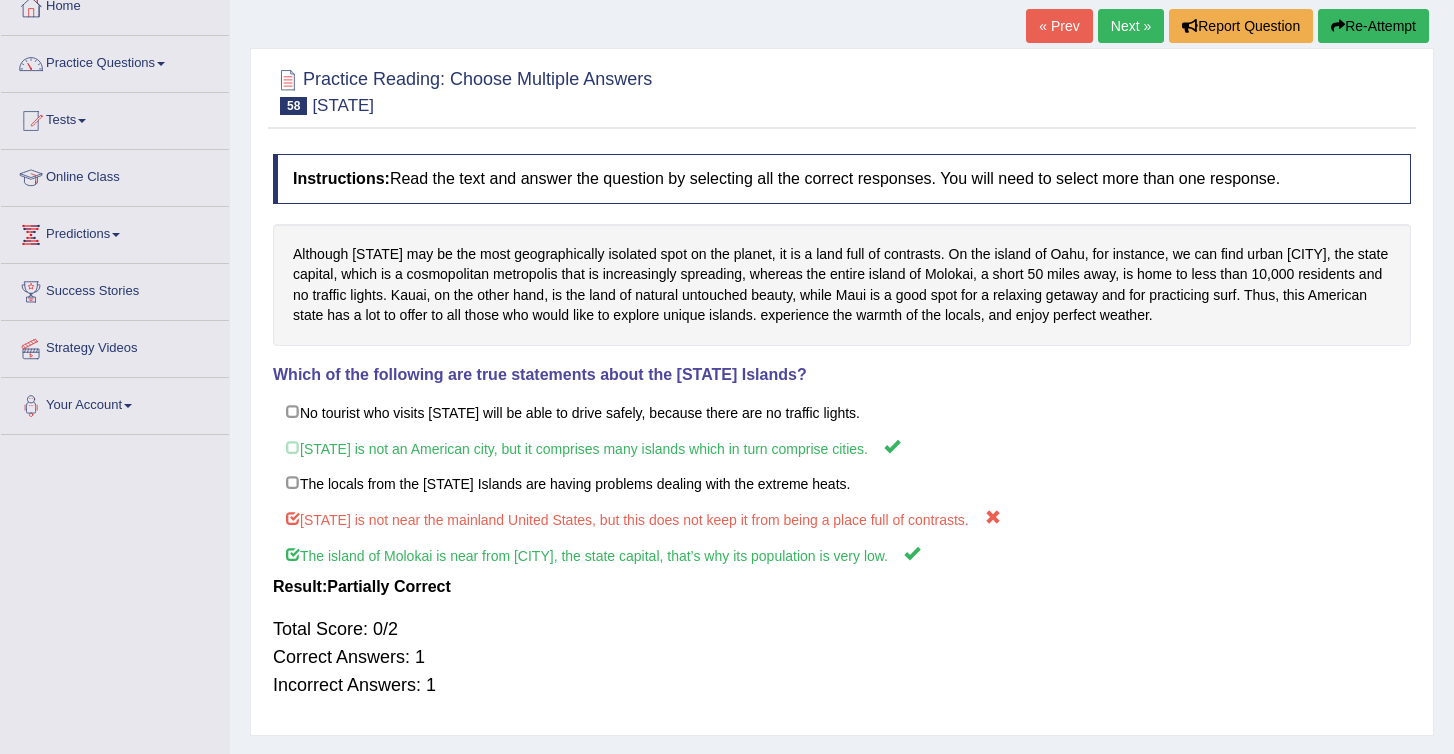 click on "Re-Attempt" at bounding box center (1373, 26) 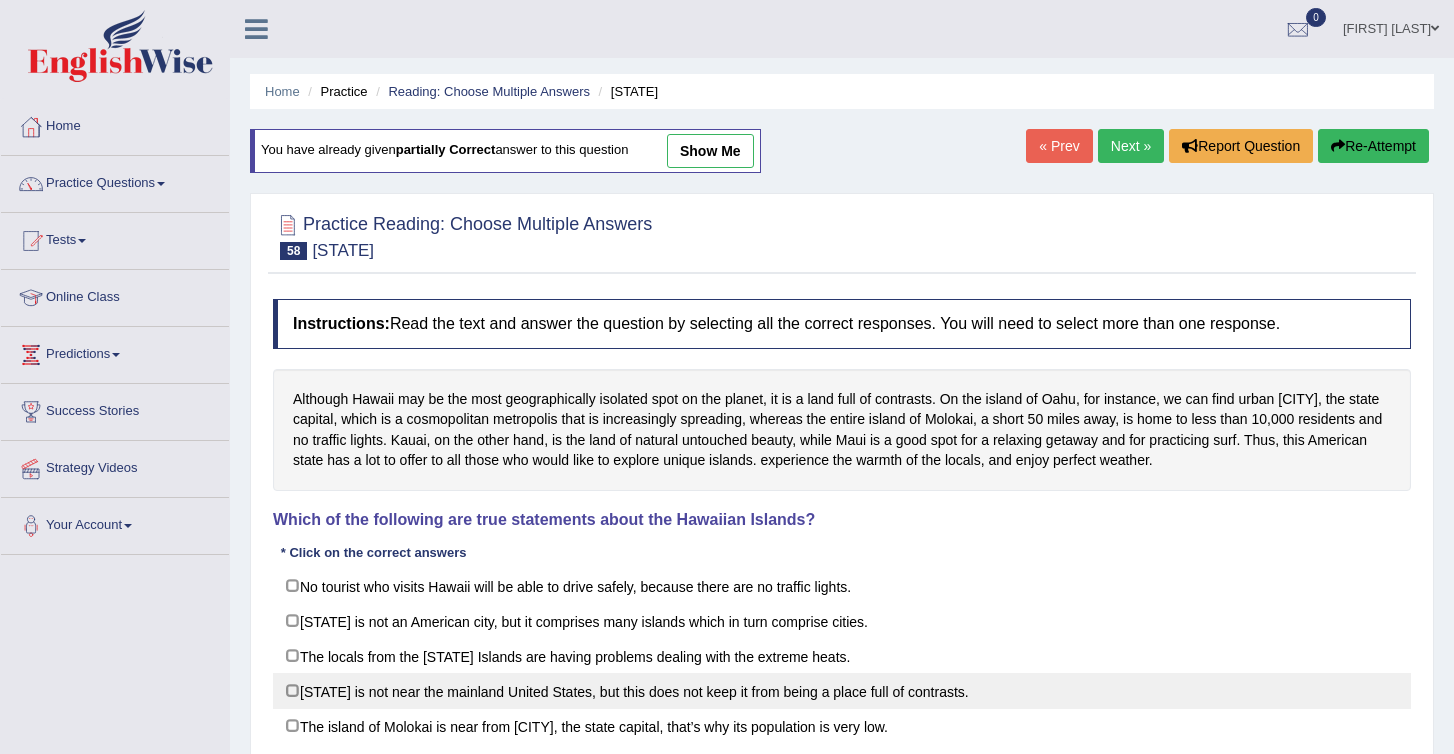 scroll, scrollTop: 124, scrollLeft: 0, axis: vertical 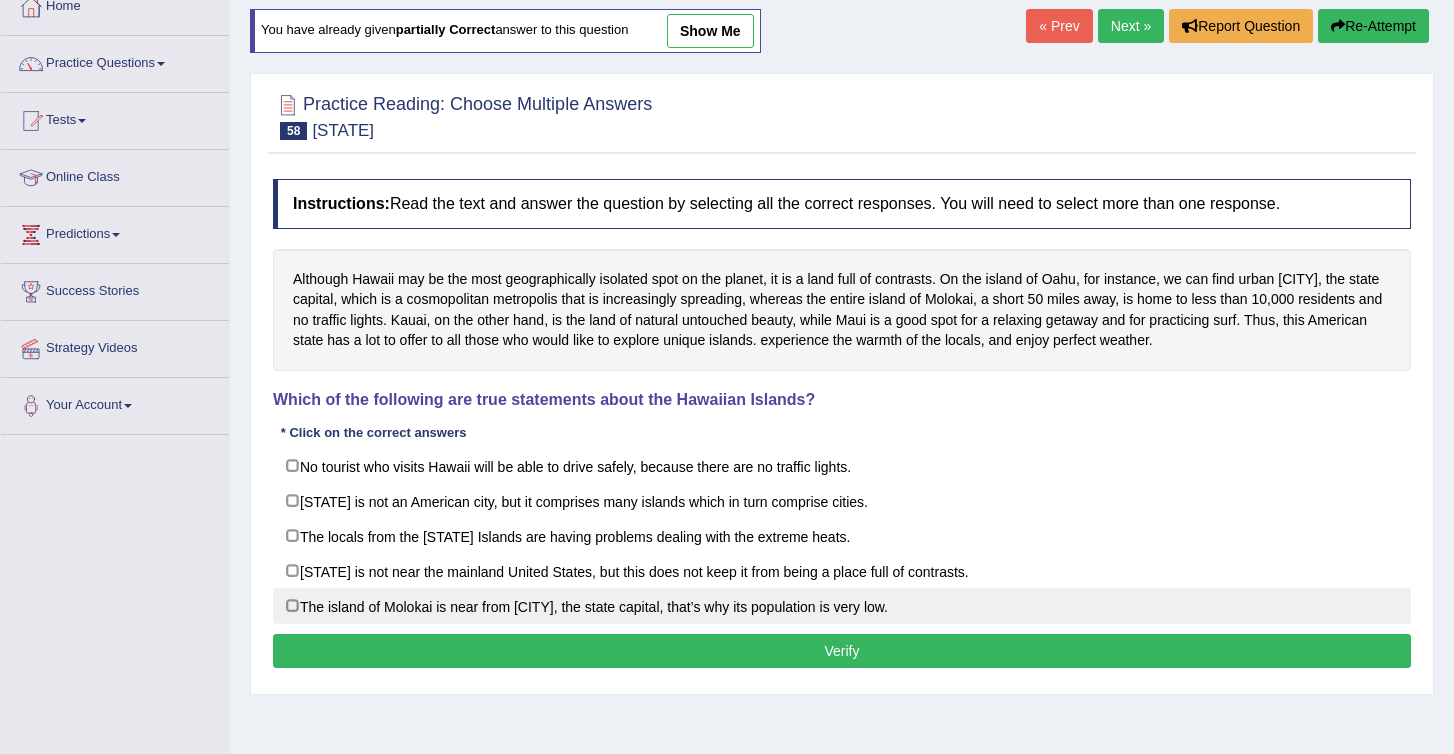 click on "The island of Molokai is near from [CITY], the state capital, that’s why its population is very low." at bounding box center [842, 606] 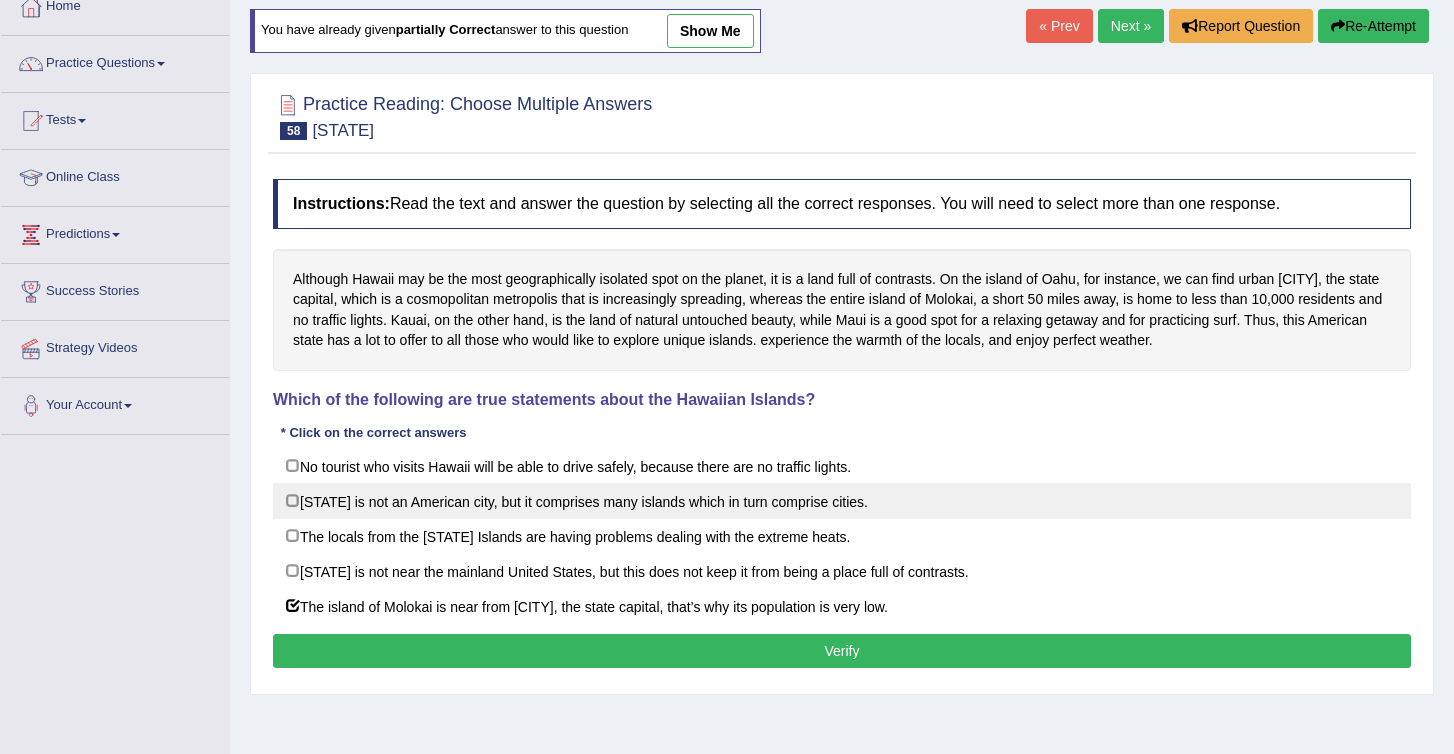 click on "[STATE] is not an American city, but it comprises many islands which in turn comprise cities." at bounding box center [842, 501] 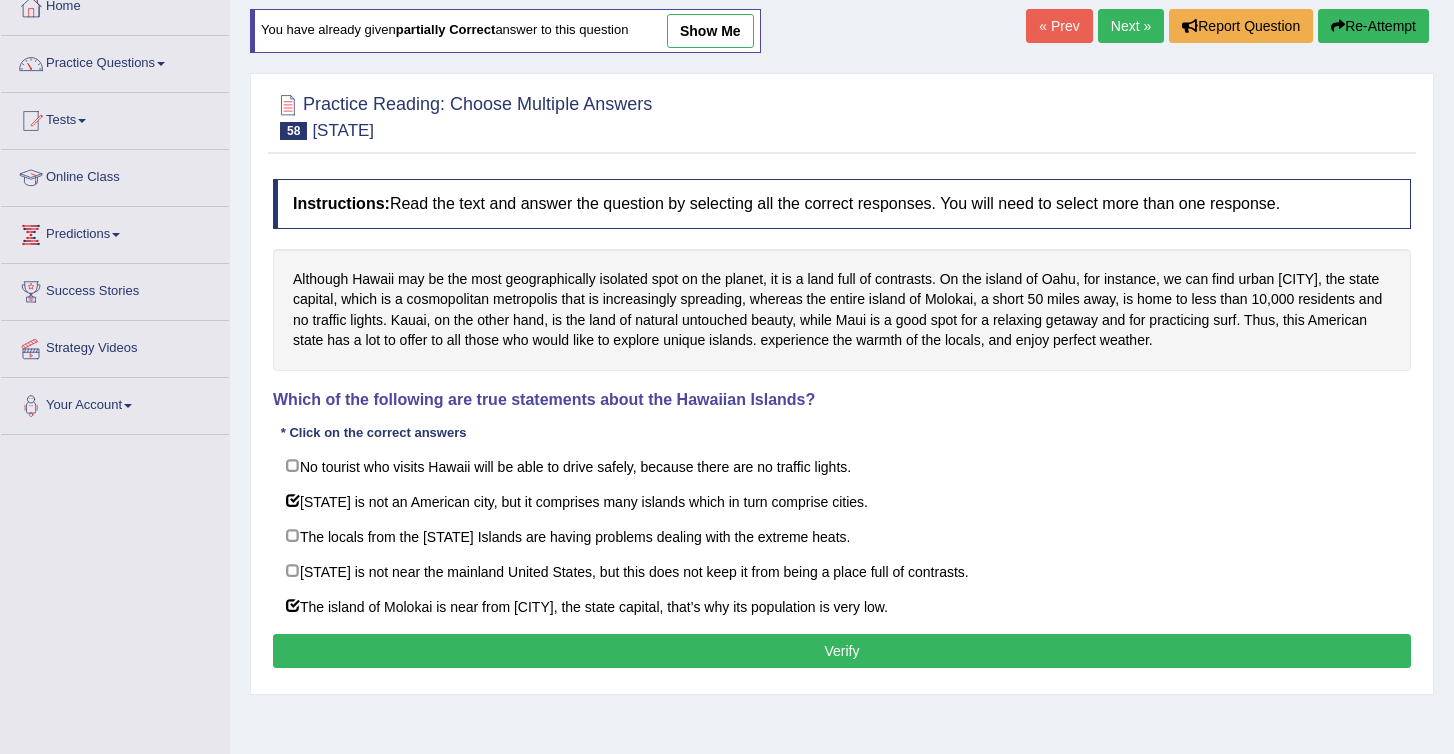 click on "Verify" at bounding box center [842, 651] 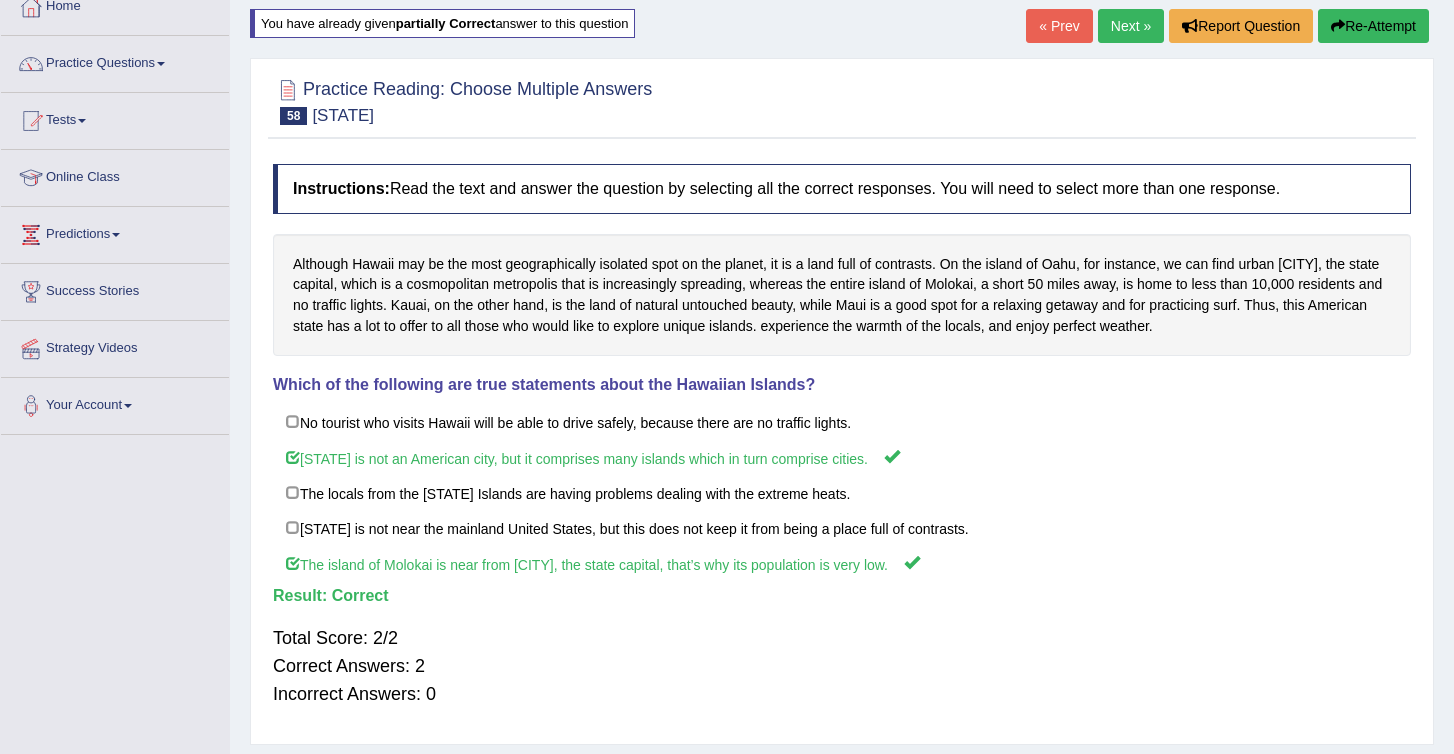 click on "Next »" at bounding box center [1131, 26] 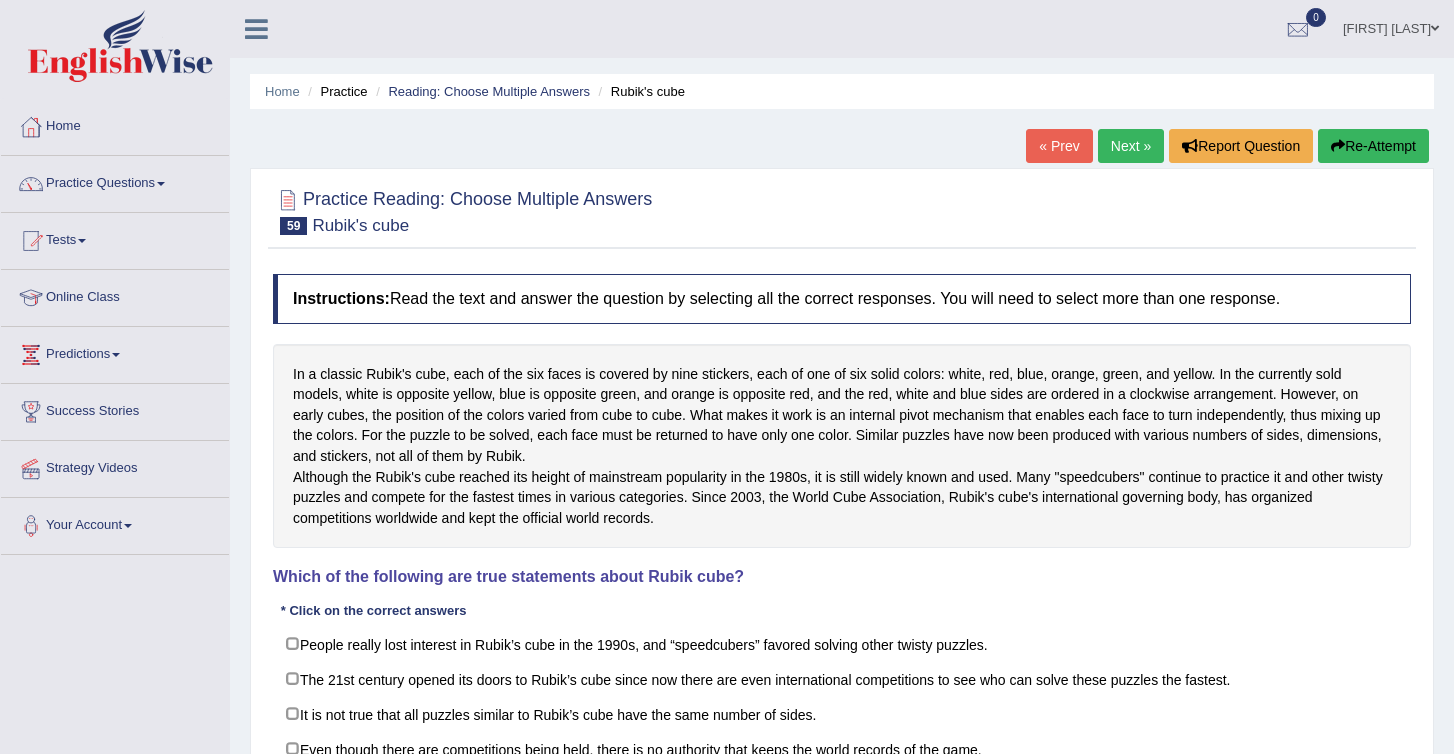 scroll, scrollTop: 0, scrollLeft: 0, axis: both 